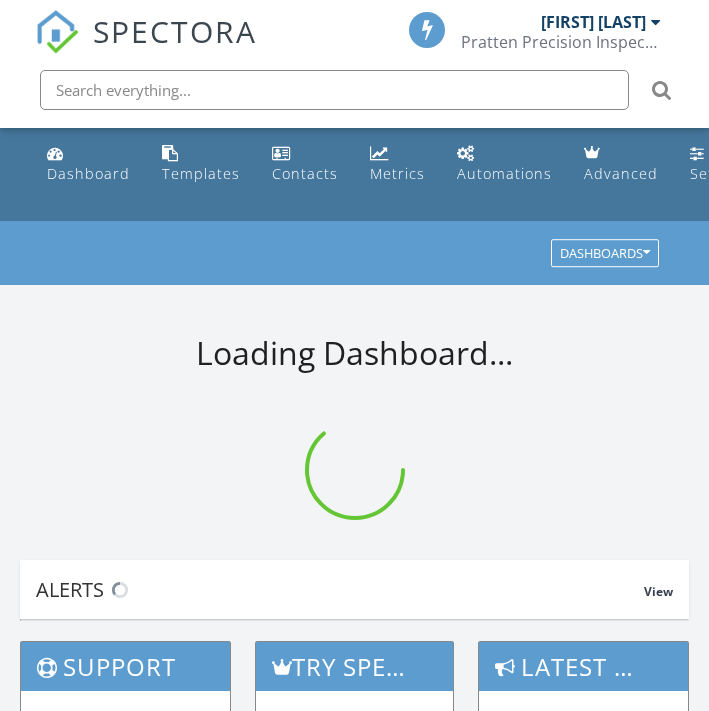 scroll, scrollTop: 0, scrollLeft: 0, axis: both 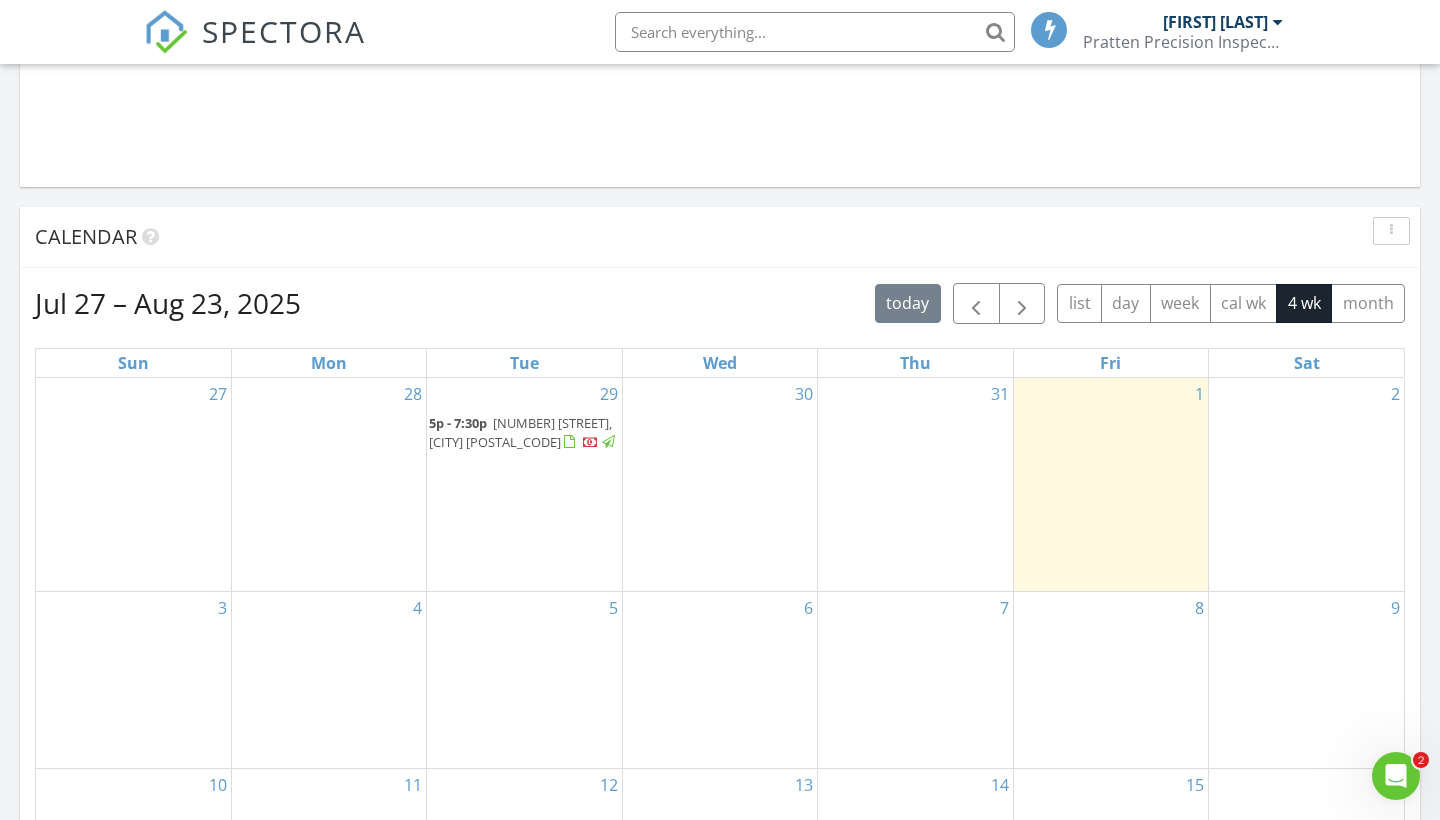 click on "1004 San Remo Rd, St. Augustine 32086" at bounding box center (520, 432) 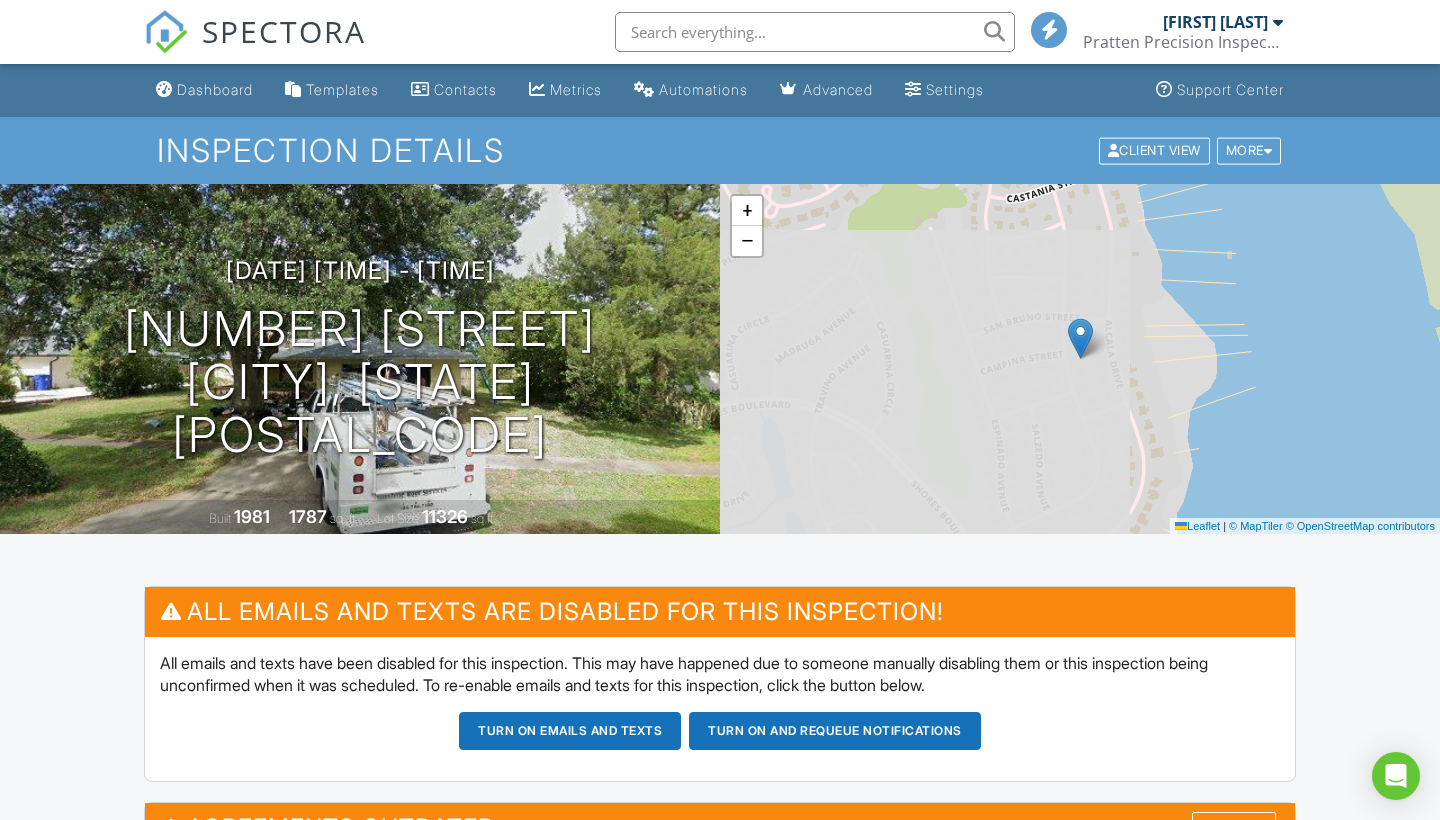scroll, scrollTop: 70, scrollLeft: 0, axis: vertical 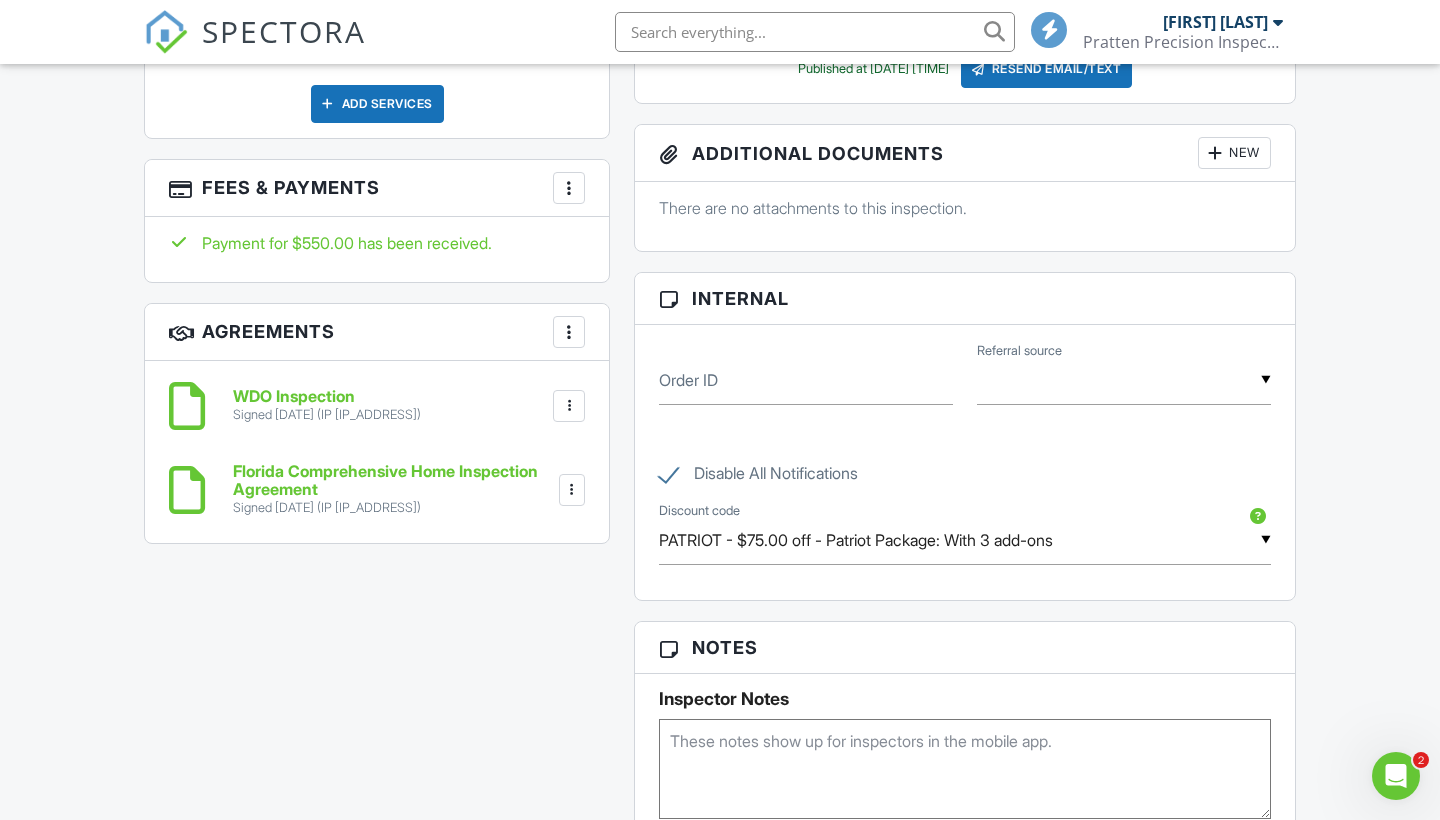 click on "Payment for $550.00 has been received." at bounding box center [377, 243] 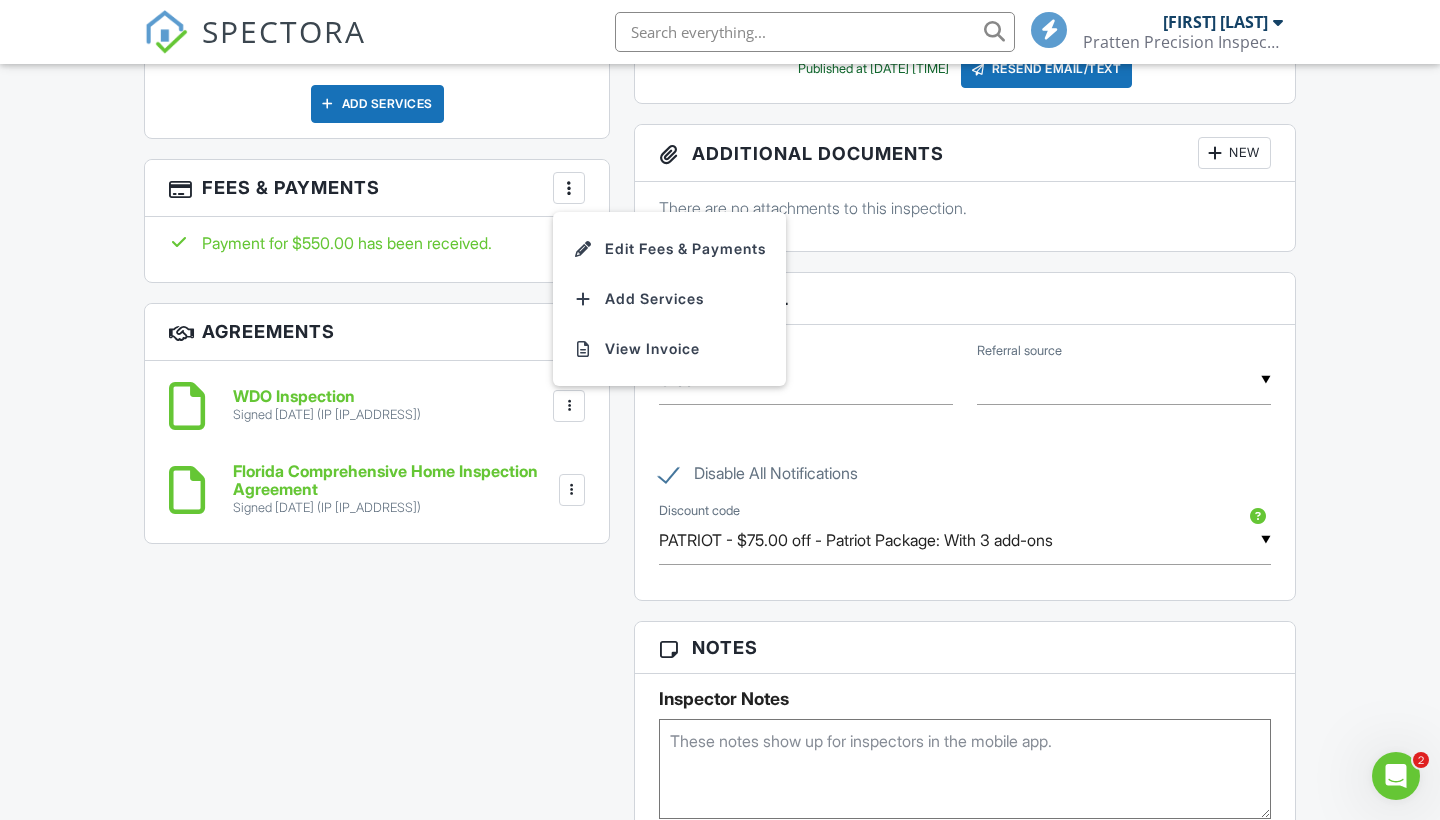 click on "Dashboard
Templates
Contacts
Metrics
Automations
Advanced
Settings
Support Center
Inspection Details
Client View
More
Property Details
Reschedule
Reorder / Copy
Share
Cancel
Delete
Print Order
Convert to V9
View Change Log
07/29/2025  5:00 pm
- 7:30 pm
1004 San Remo Rd
St. Augustine, FL 32086
Built
1981
1787
sq. ft.
Lot Size
11326
sq.ft.
+ −  Leaflet   |   © MapTiler   © OpenStreetMap contributors
All emails and texts are disabled for this inspection!
All emails and texts have been disabled for this inspection. This may have happened due to someone manually disabling them or this inspection being unconfirmed when it was scheduled. To re-enable emails and texts for this inspection, click the button below." at bounding box center [720, 576] 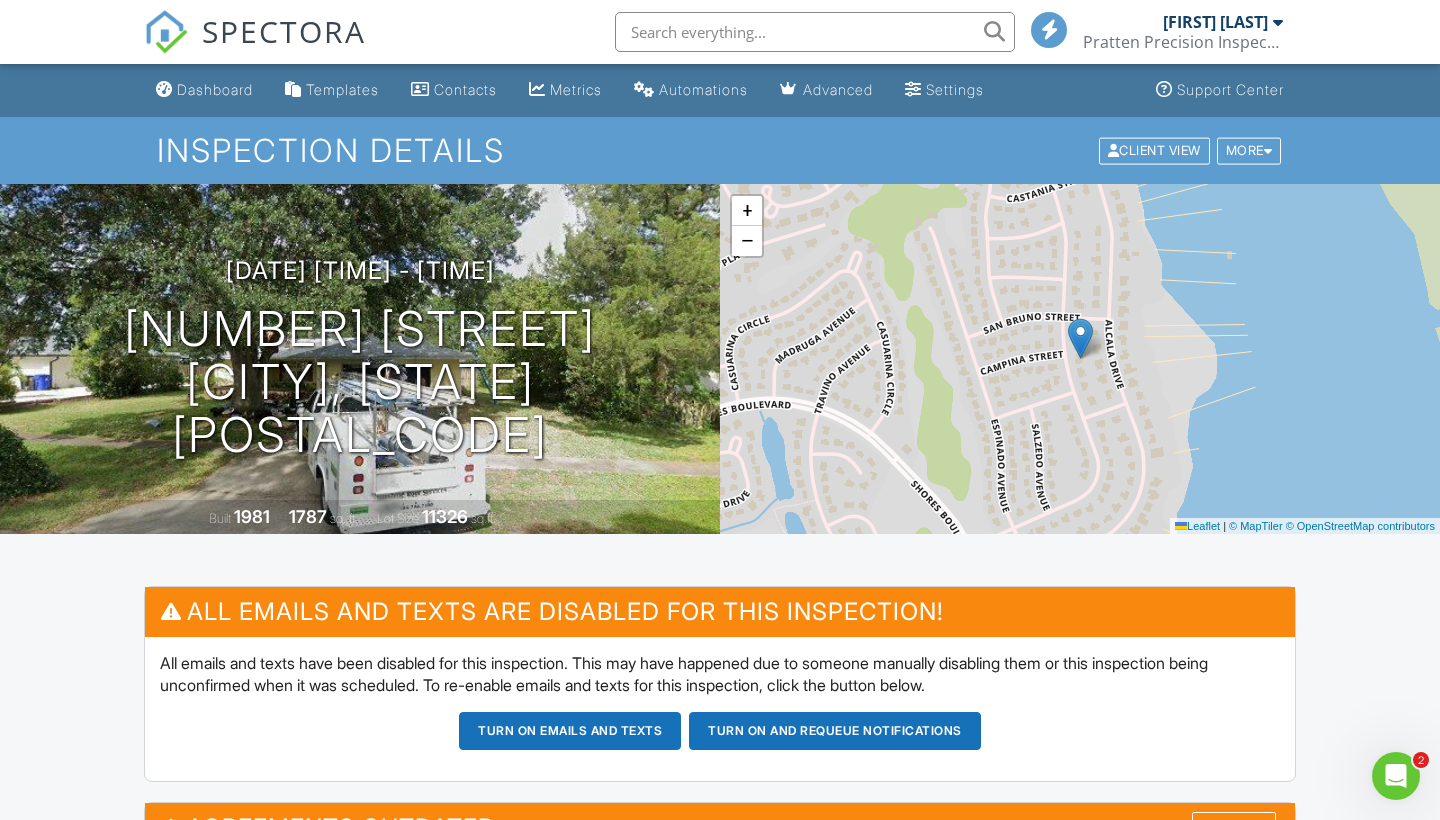 scroll, scrollTop: 0, scrollLeft: 0, axis: both 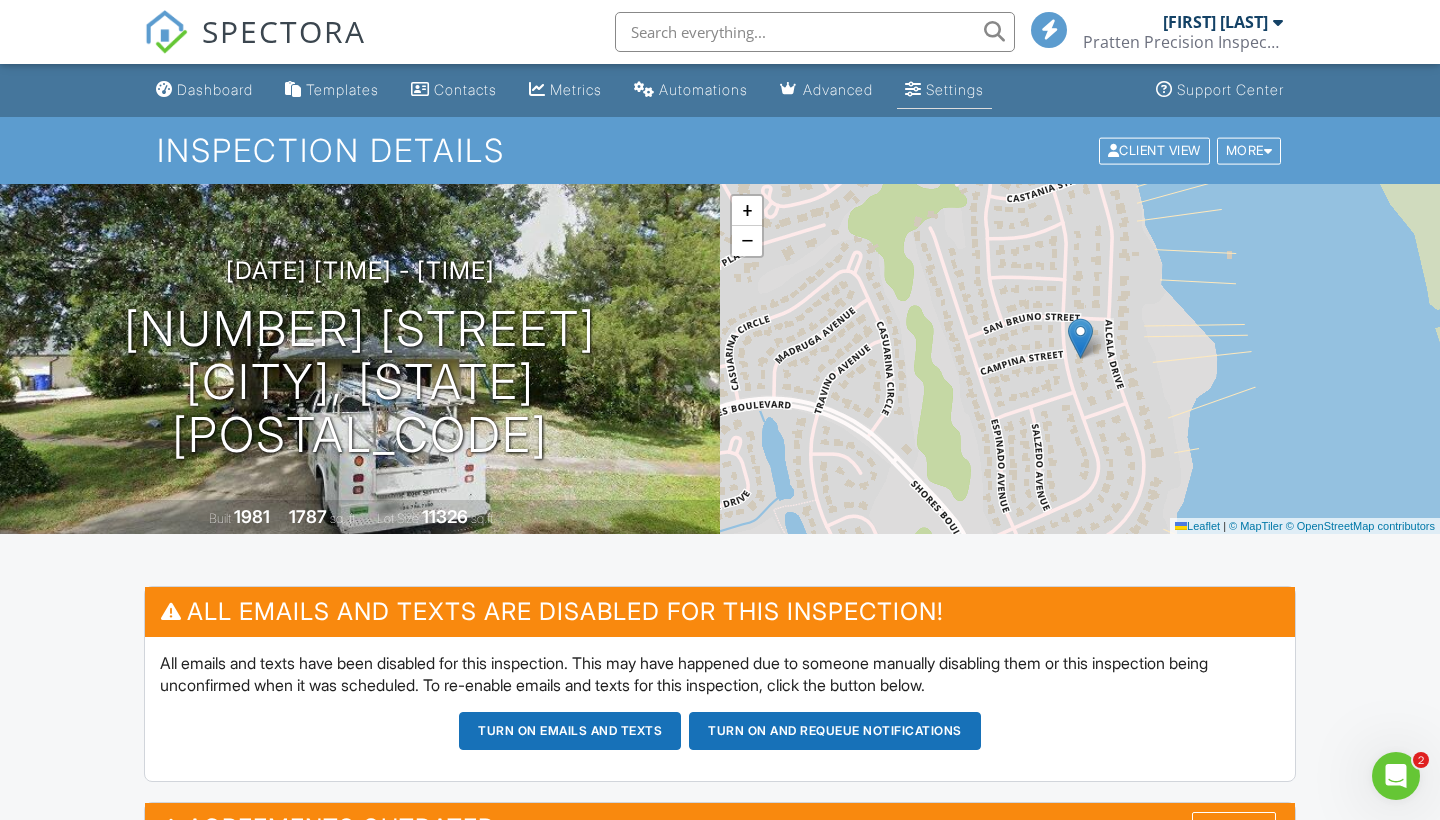 click on "Settings" at bounding box center [955, 89] 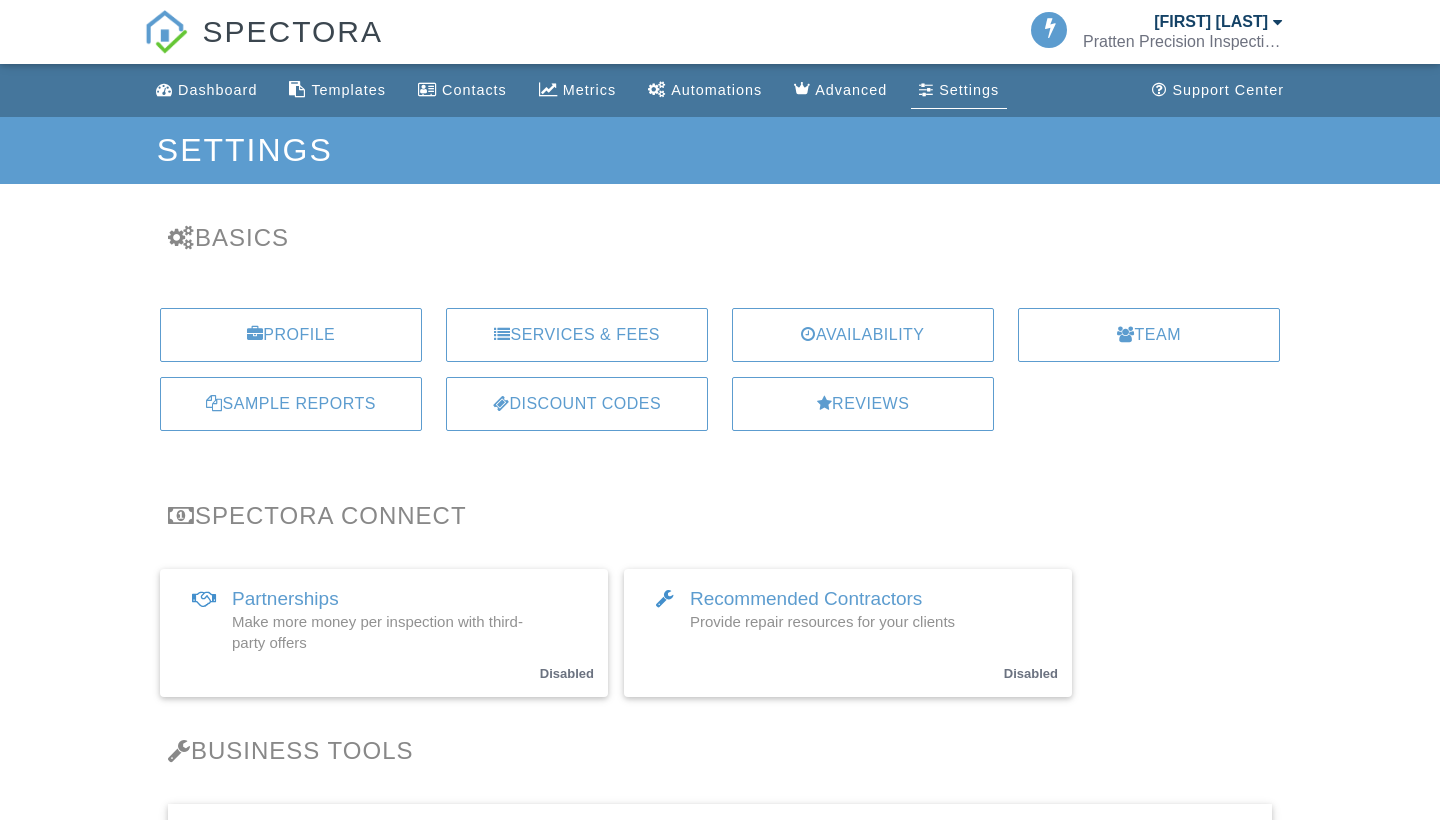 scroll, scrollTop: 0, scrollLeft: 0, axis: both 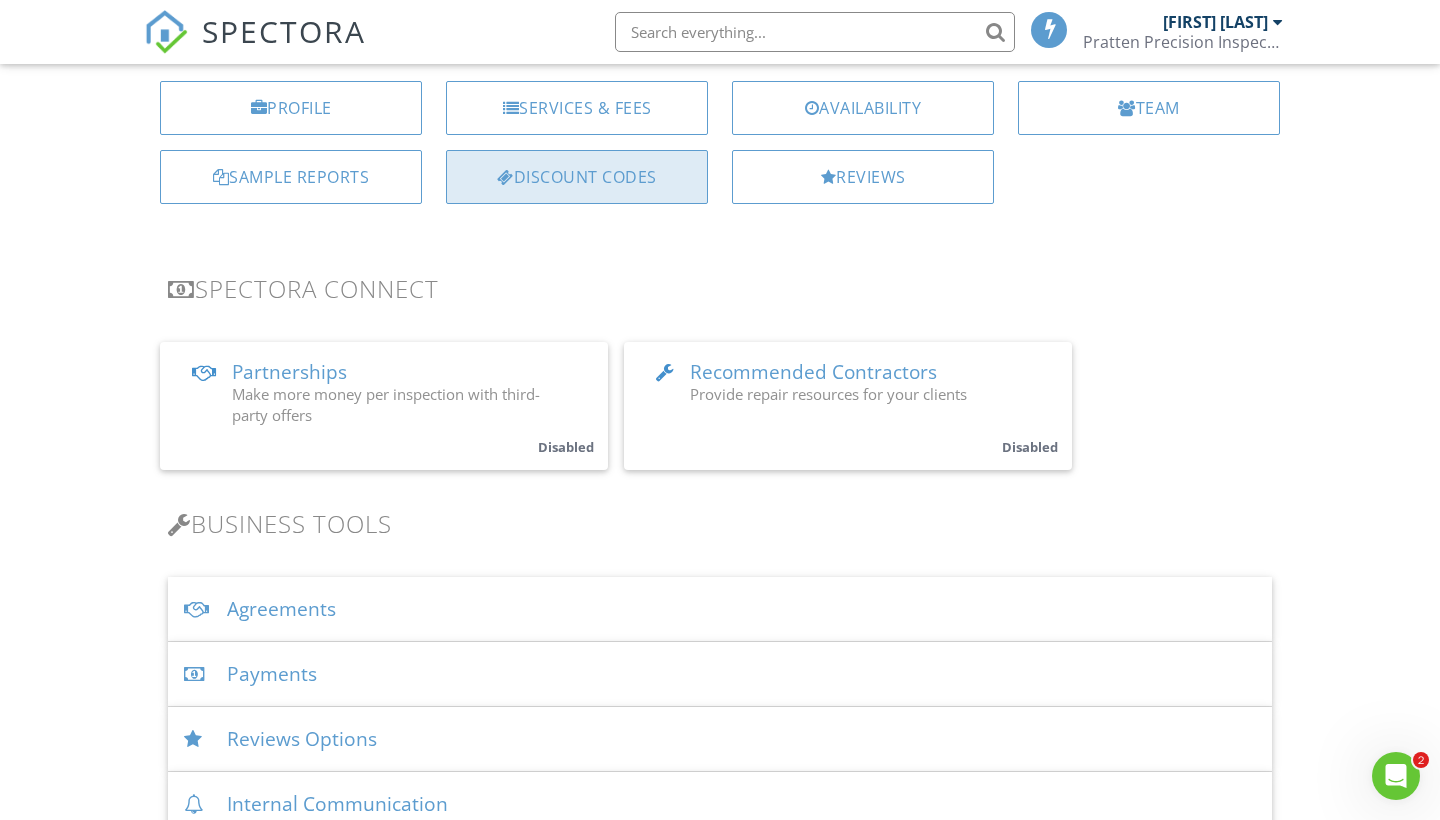 click on "Discount Codes" at bounding box center [577, 177] 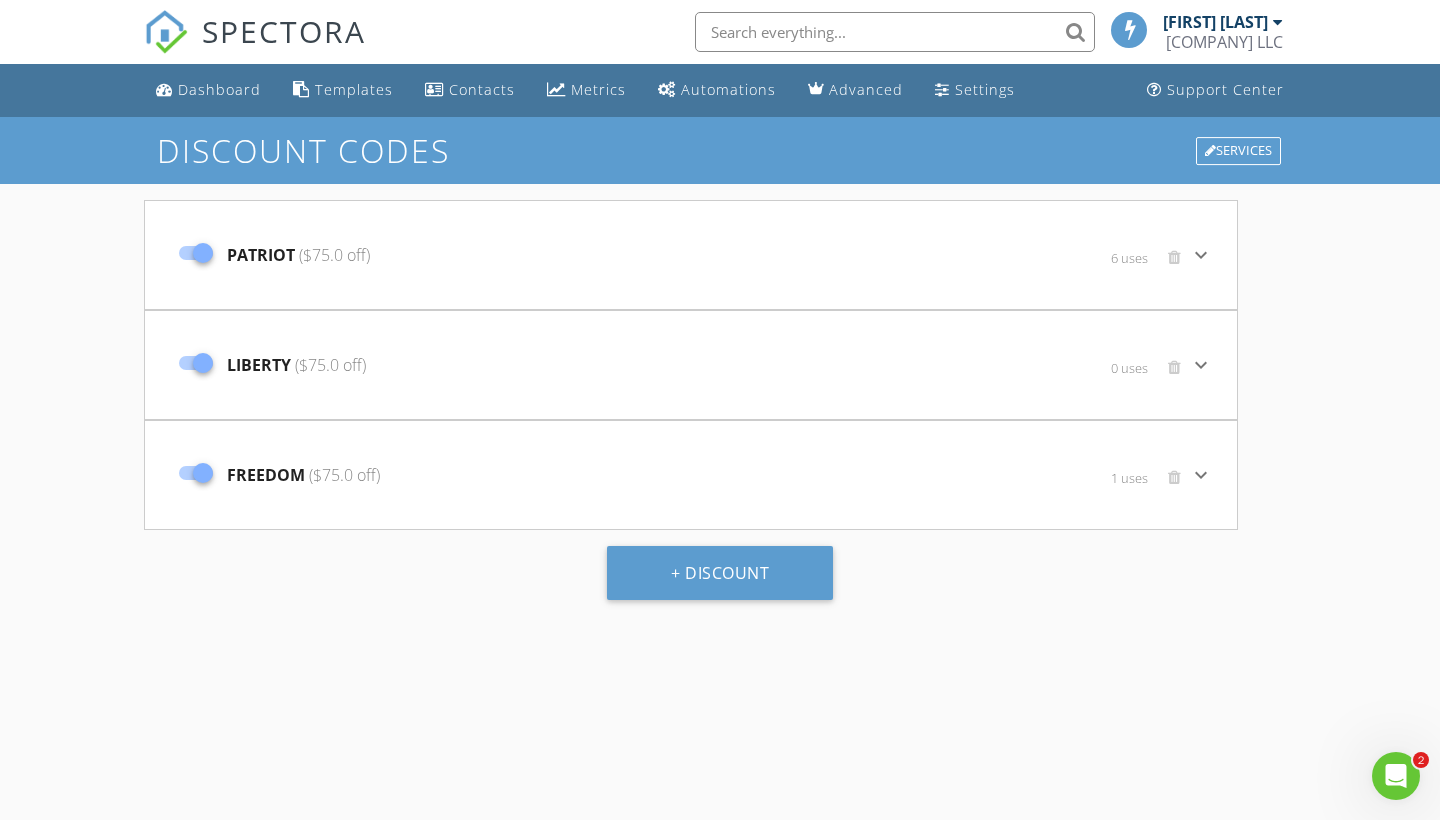 scroll, scrollTop: 0, scrollLeft: 0, axis: both 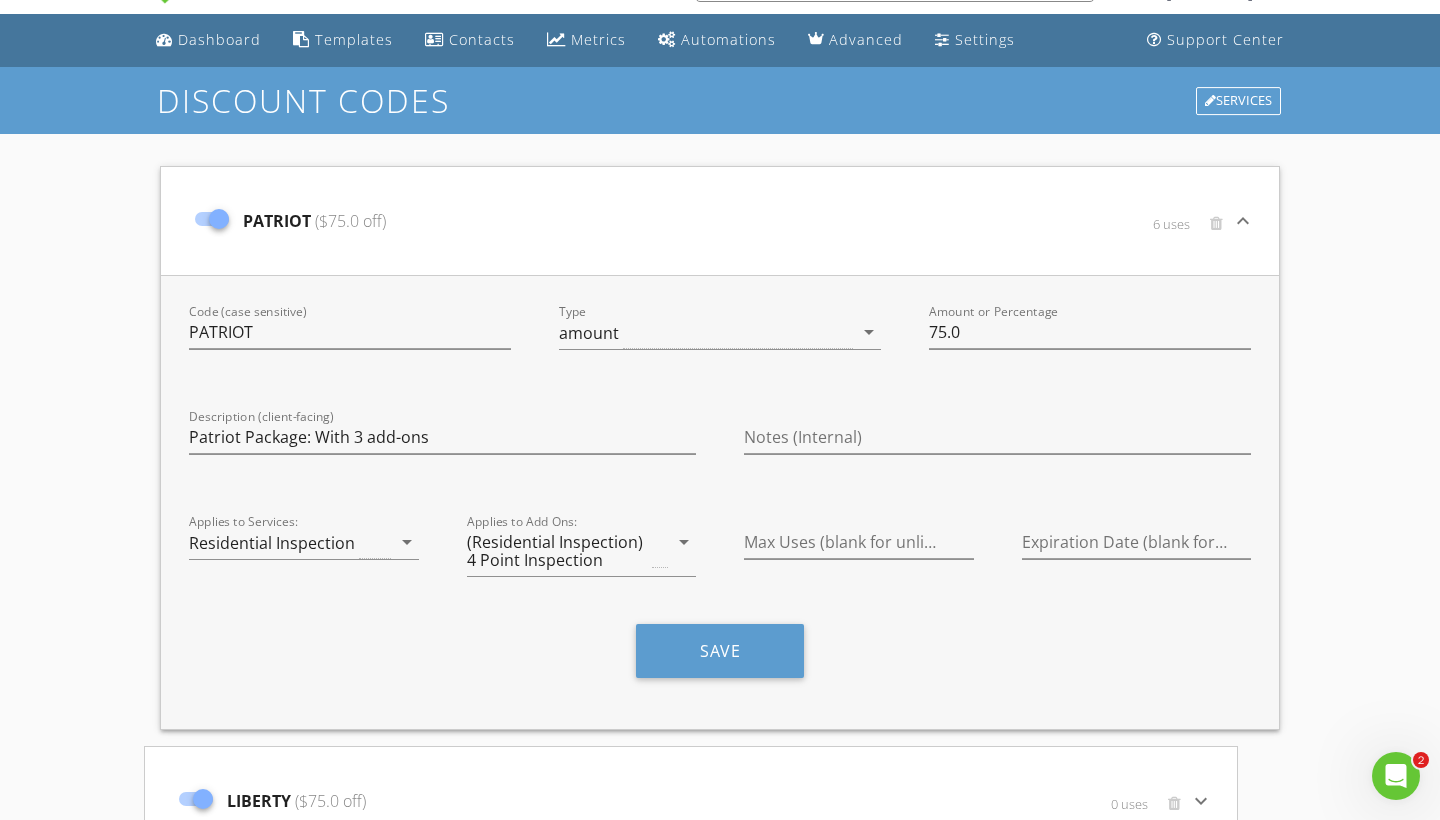 click on "keyboard_arrow_down" at bounding box center (1243, 221) 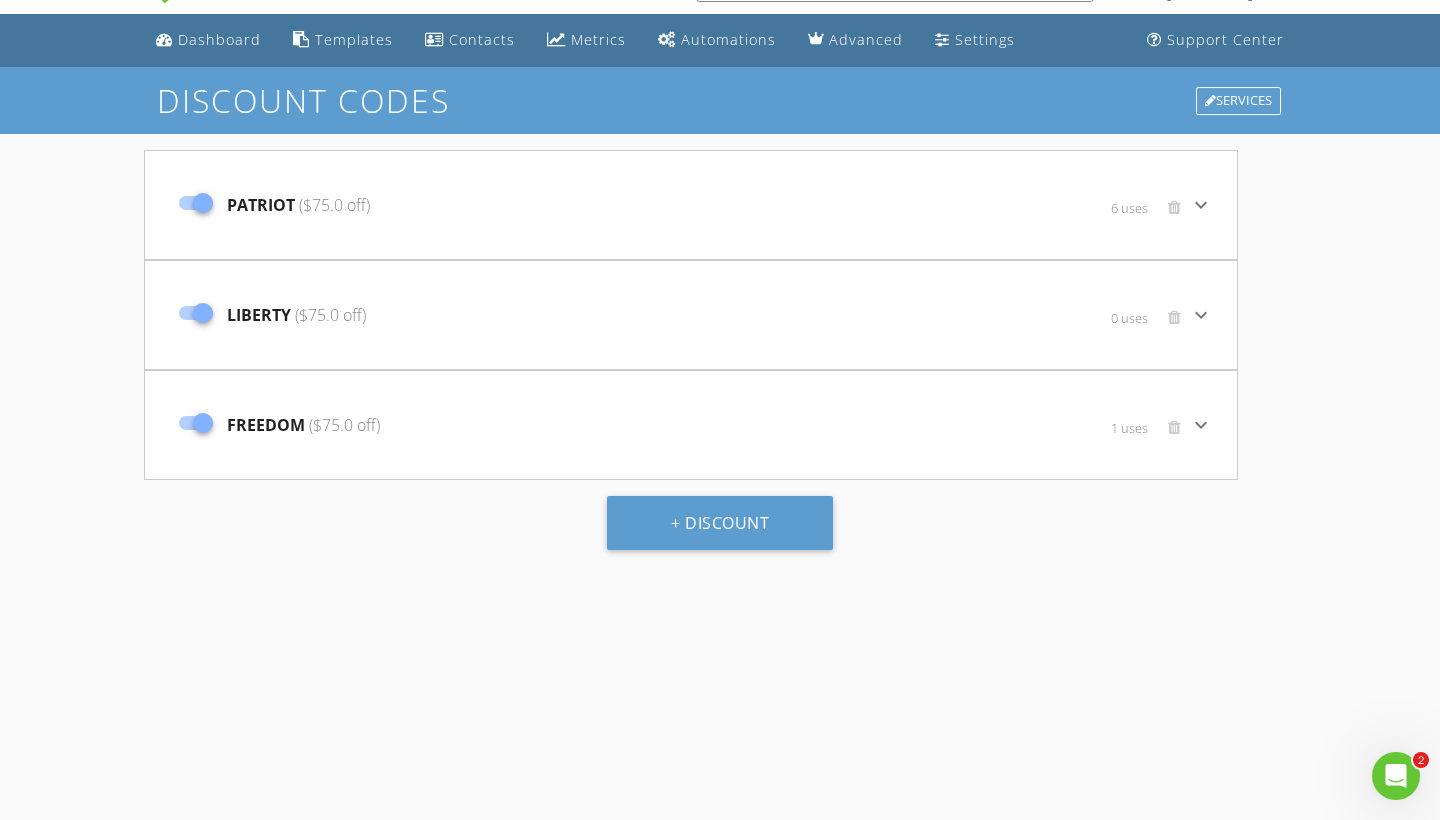 click on "Discount Codes
Services
PATRIOT
($75.0 off)       6 uses   keyboard_arrow_down   Code (case sensitive) PATRIOT   Type amount arrow_drop_down   Amount or Percentage 75.0   Description (client-facing) Patriot Package: With 3 add-ons   Notes (Internal)   Applies to Services: Residential Inspection arrow_drop_down   Applies to Add Ons: (Residential Inspection) 4 Point Inspection arrow_drop_down   Max Uses (blank for unlimited)   Expiration Date (blank for none)     Save             LIBERTY
($75.0 off)       0 uses   keyboard_arrow_down   Code (case sensitive) LIBERTY   Type amount arrow_drop_down   Amount or Percentage 75.0   Description (client-facing) Liberty Package: With 2 Add ons   Notes (Internal)   Applies to Services: Residential Inspection arrow_drop_down   Applies to Add Ons: (Residential Inspection) Wind Mitigation arrow_drop_down   Max Uses (blank for unlimited)   Expiration Date (blank for none)     Save             FREEDOM" at bounding box center [720, 477] 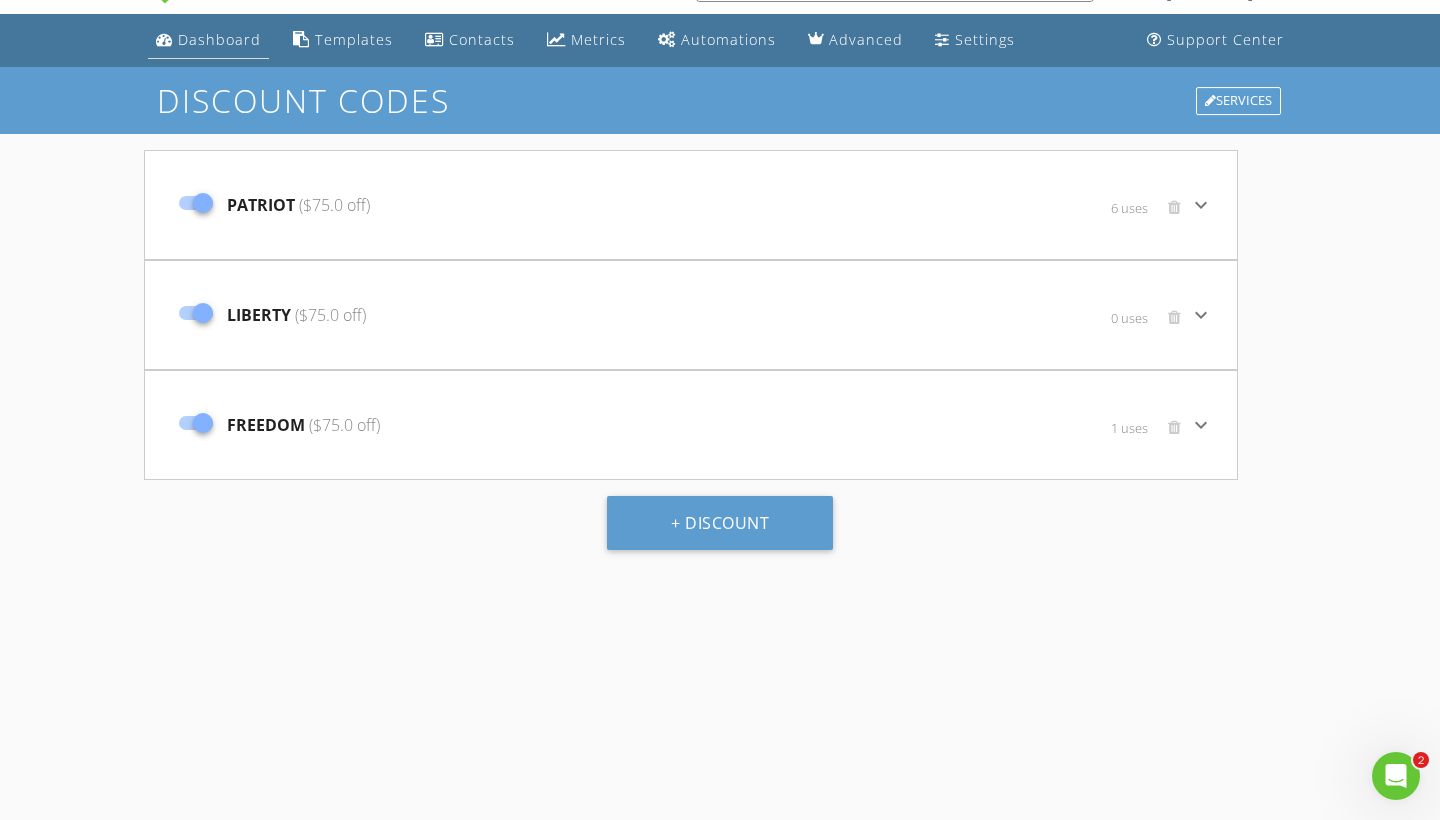 click on "Dashboard" at bounding box center (208, 40) 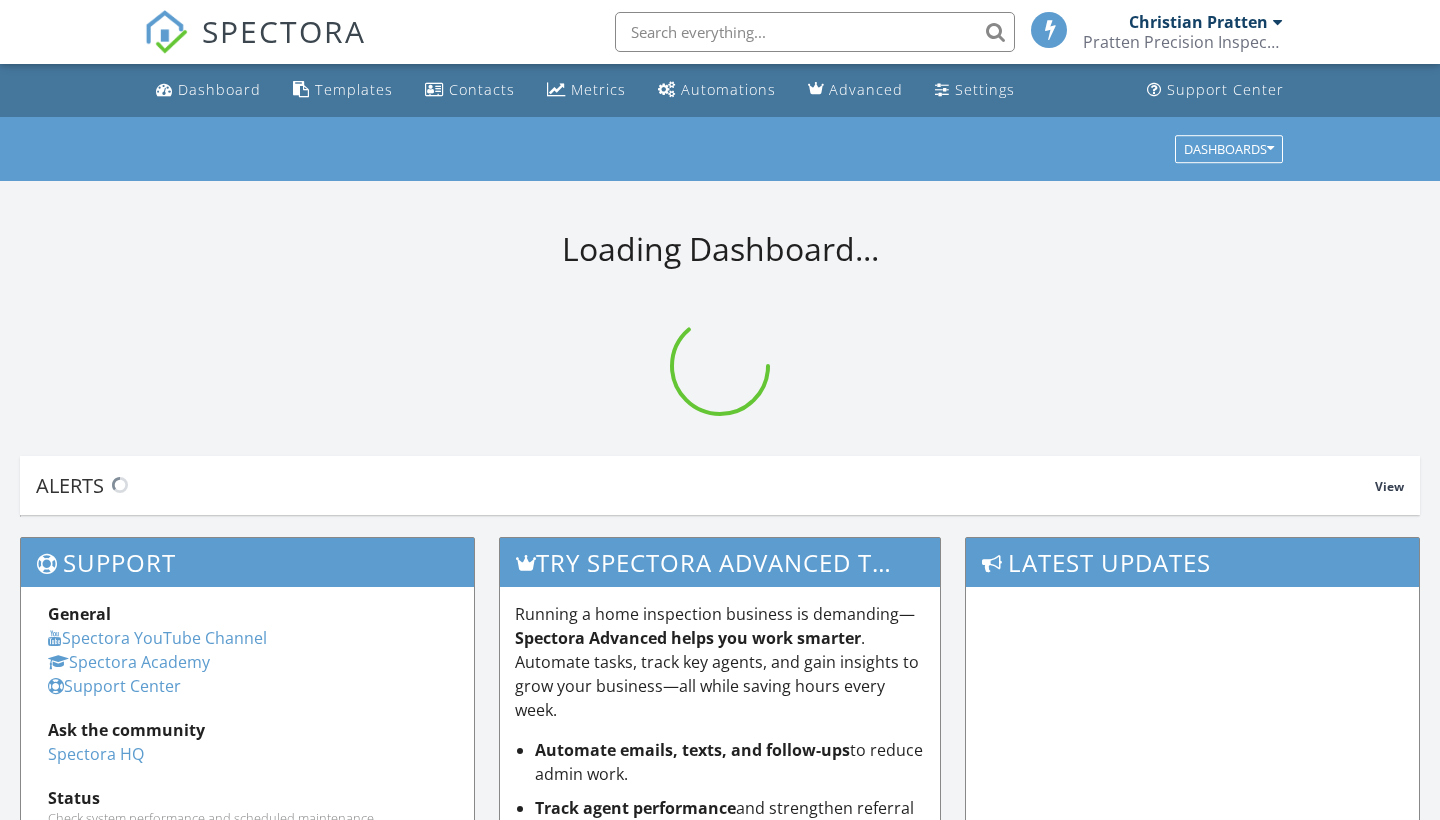 scroll, scrollTop: 0, scrollLeft: 0, axis: both 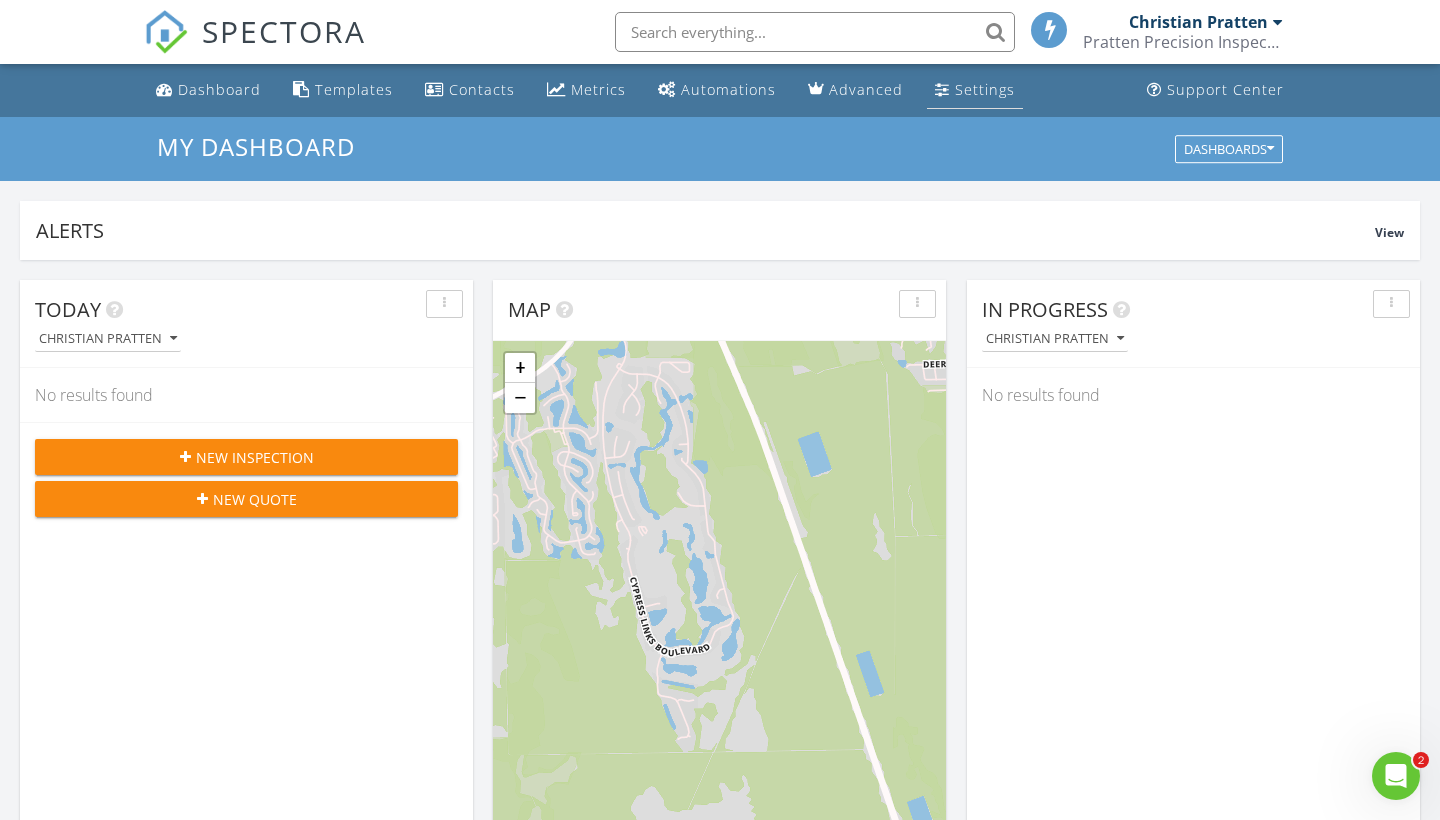 click on "Settings" at bounding box center [975, 90] 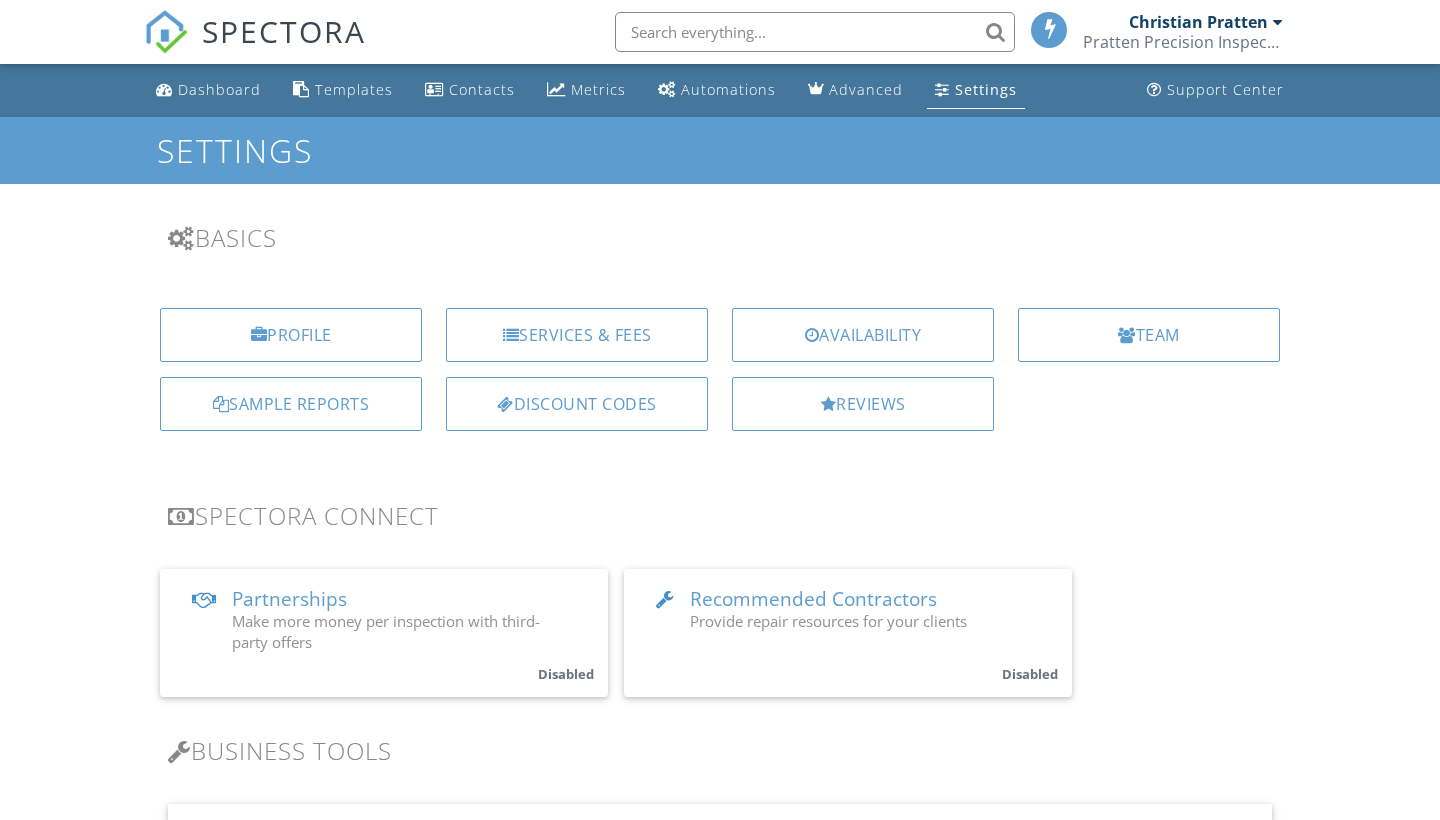 scroll, scrollTop: 0, scrollLeft: 0, axis: both 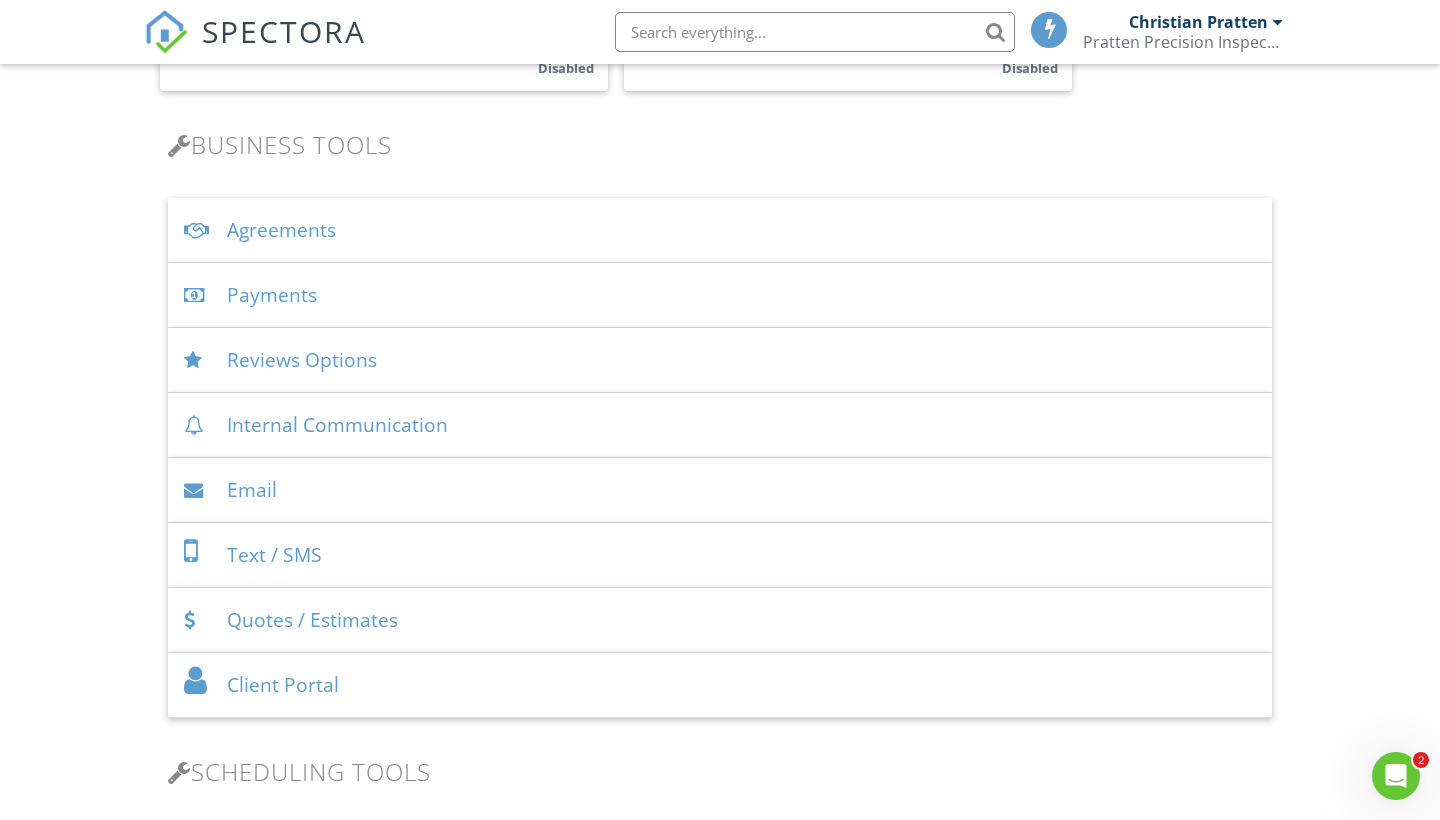 click on "Payments" at bounding box center [720, 295] 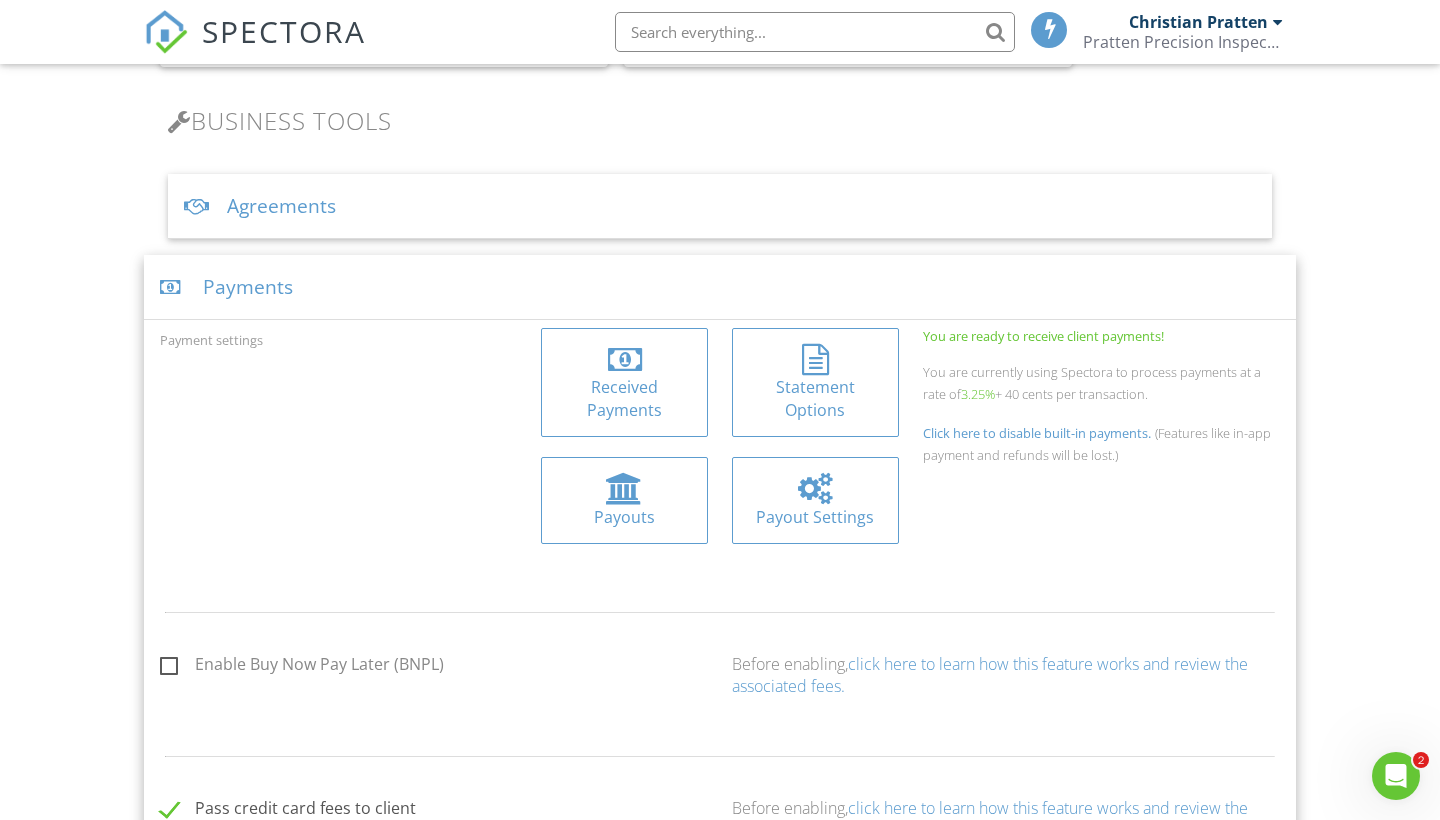 scroll, scrollTop: 633, scrollLeft: 0, axis: vertical 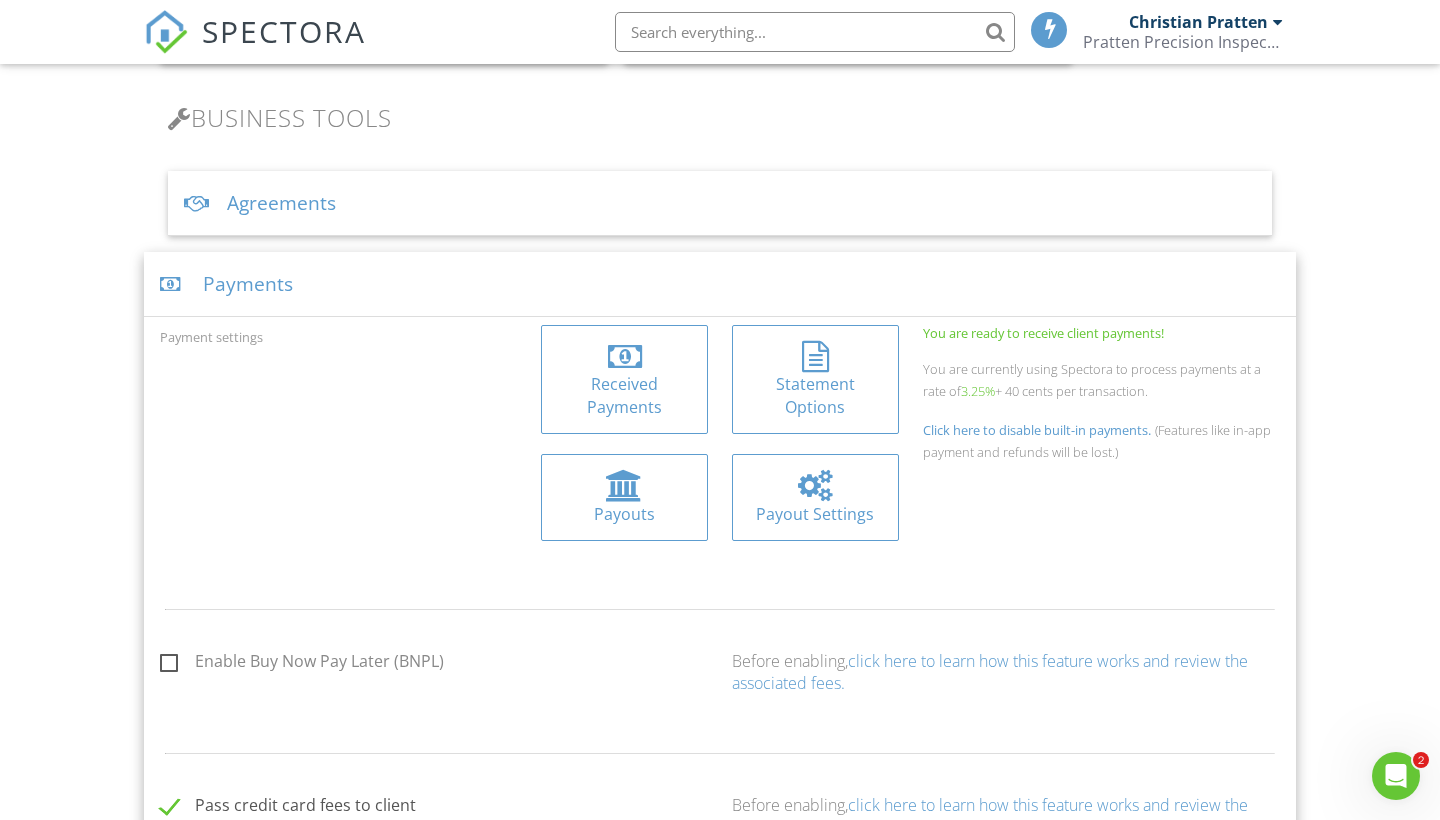 click on "Received Payments" at bounding box center (624, 395) 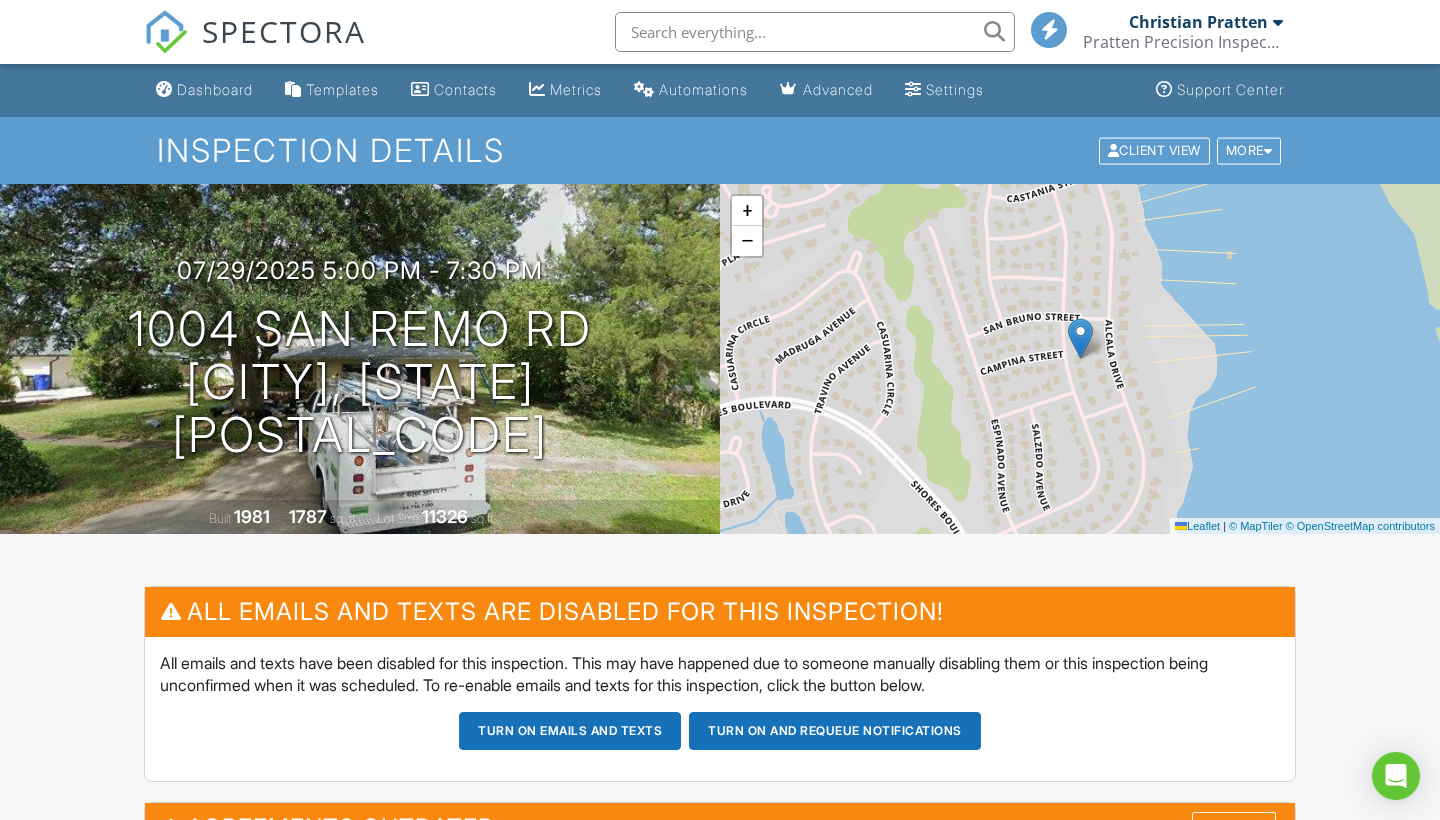 scroll, scrollTop: 0, scrollLeft: 0, axis: both 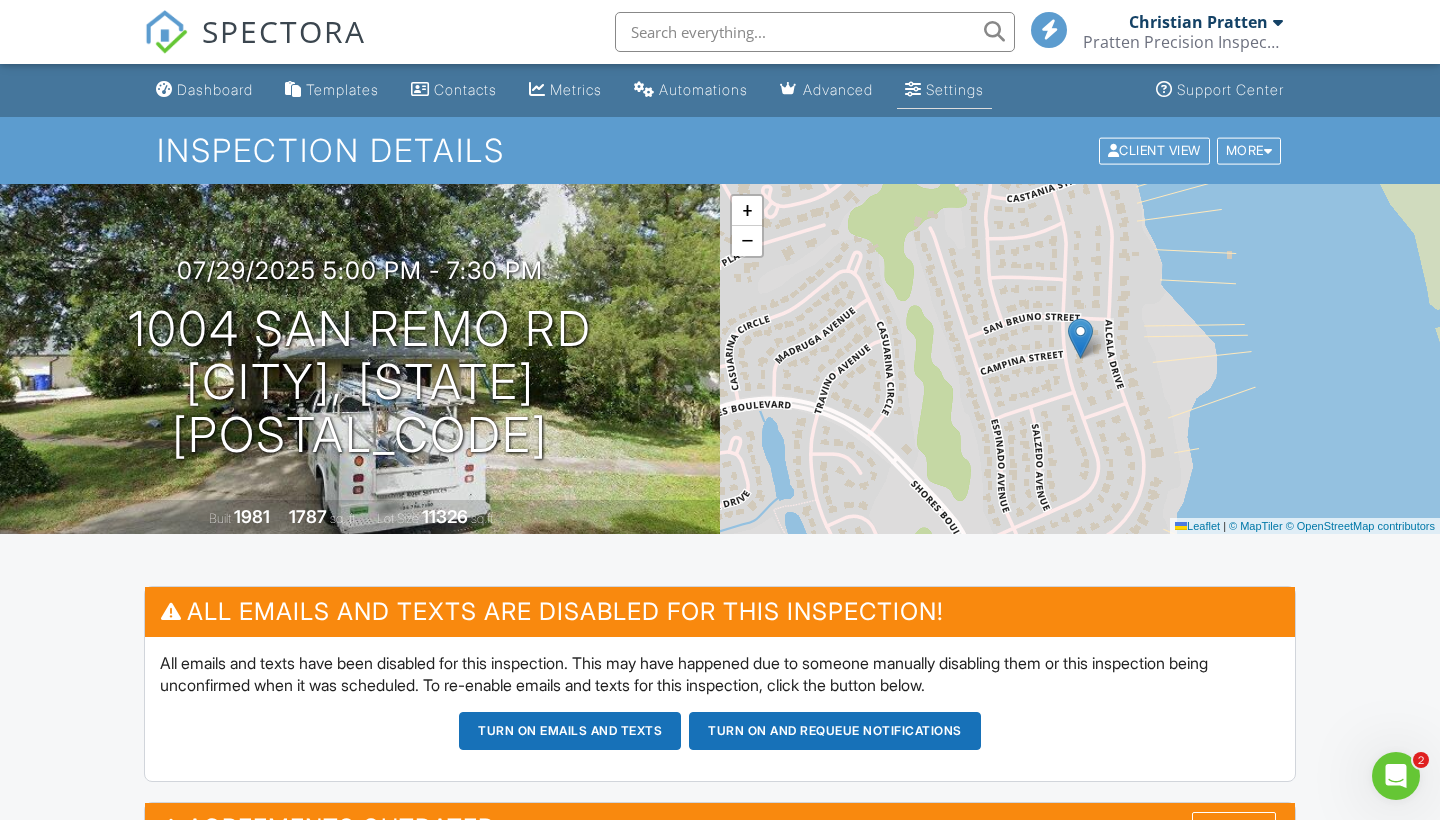 click on "Settings" at bounding box center [955, 89] 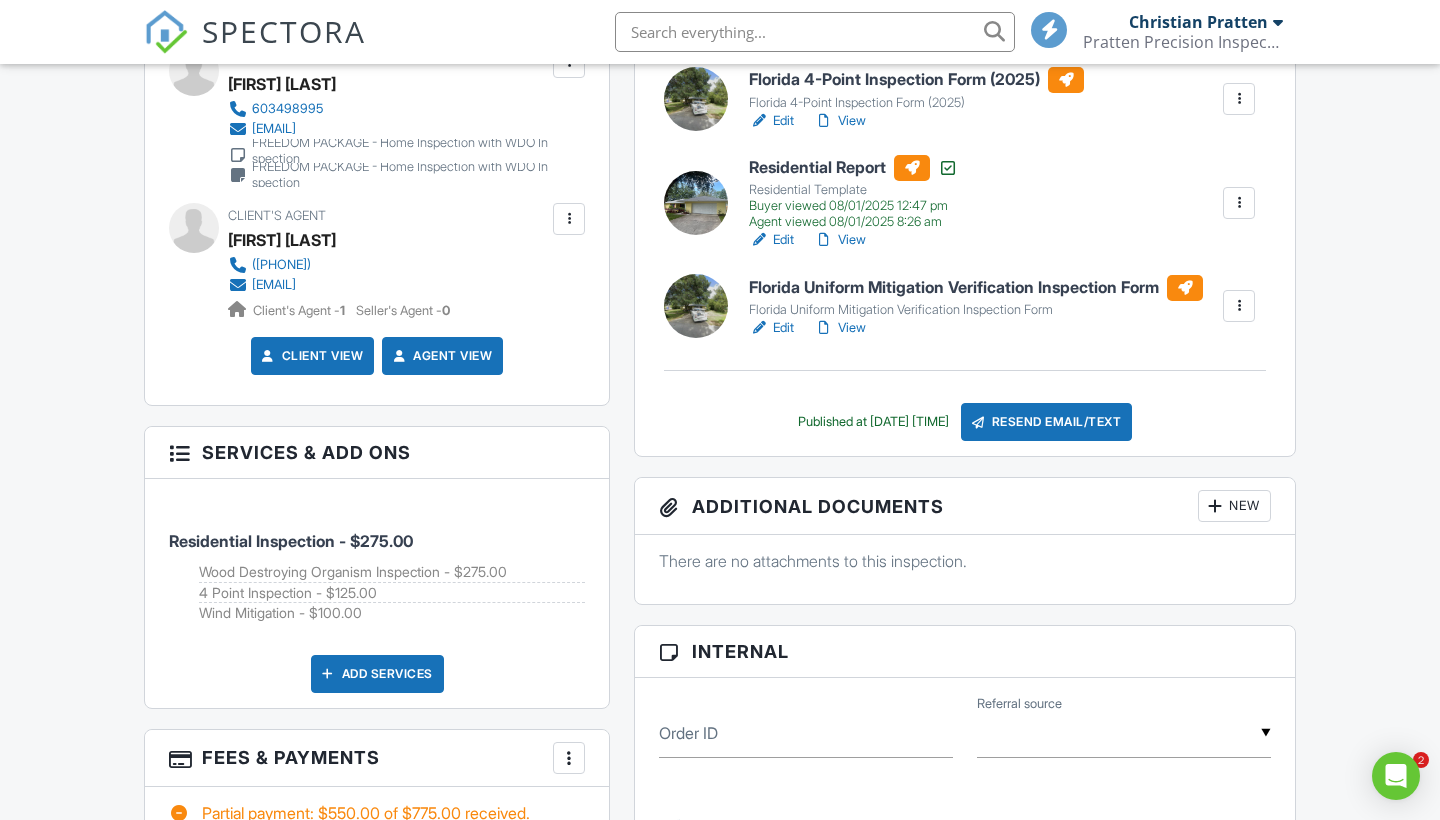 scroll, scrollTop: 1147, scrollLeft: 0, axis: vertical 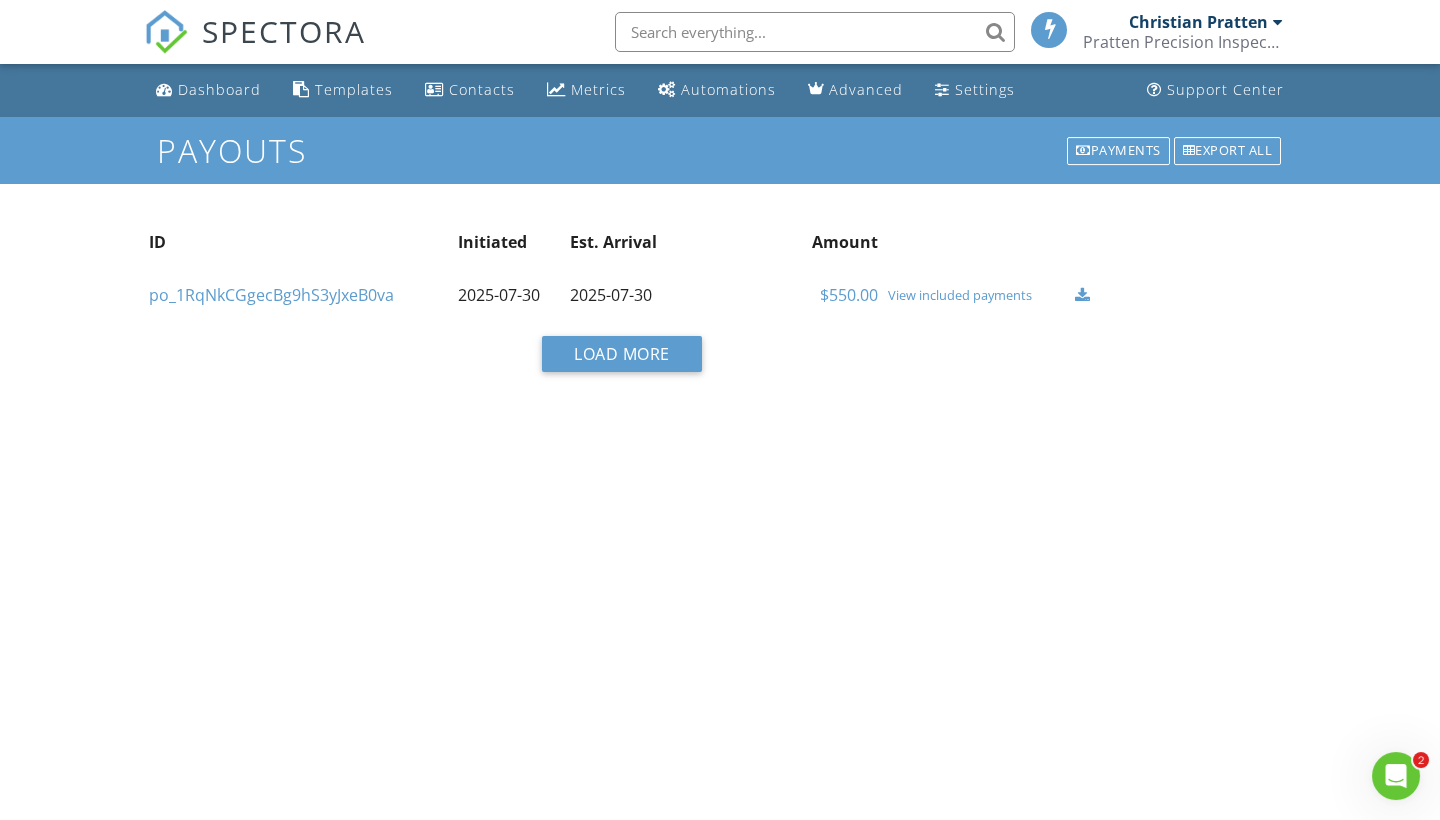 click on "View included payments" at bounding box center [976, 295] 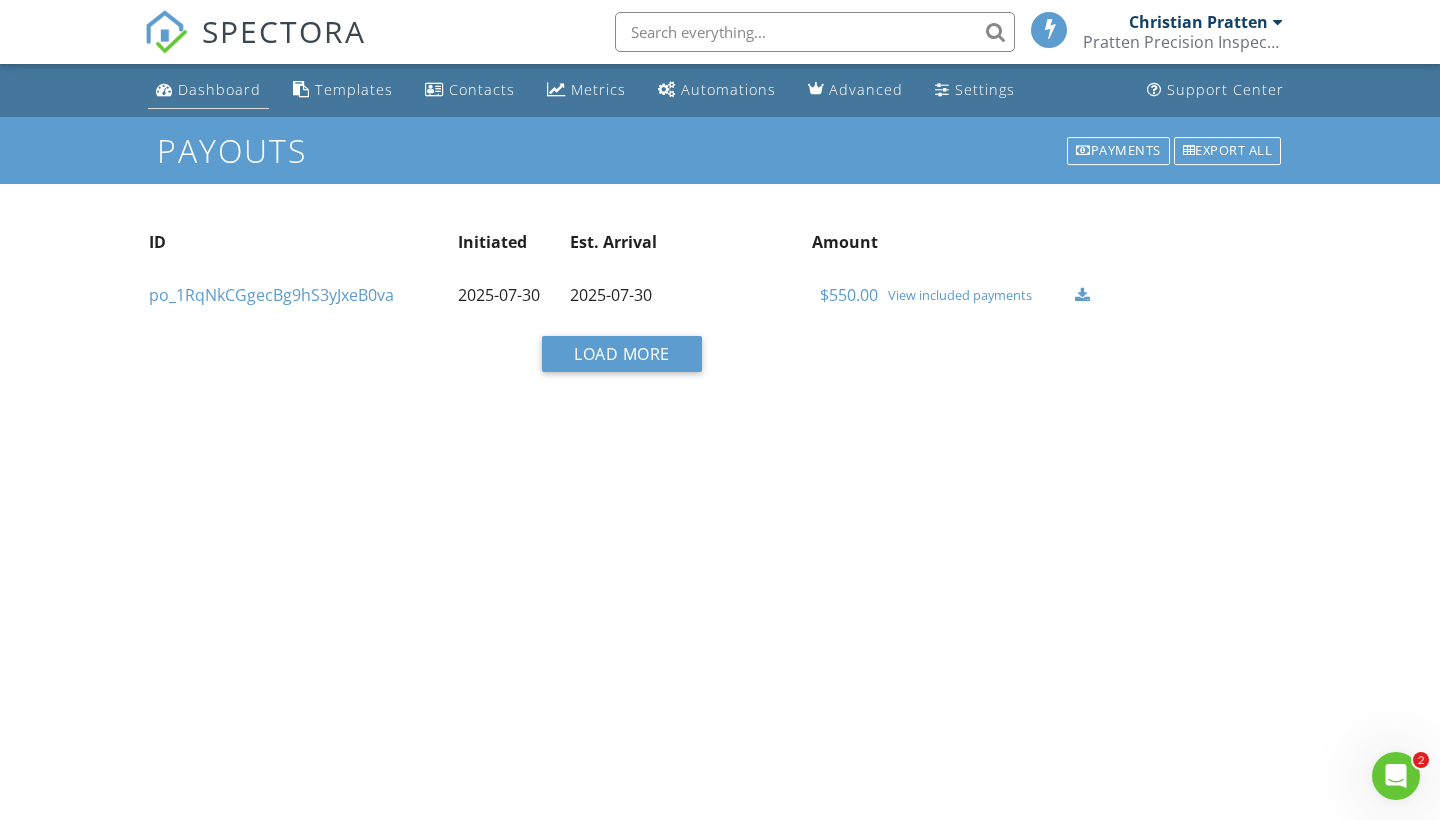 click on "Dashboard" at bounding box center (219, 89) 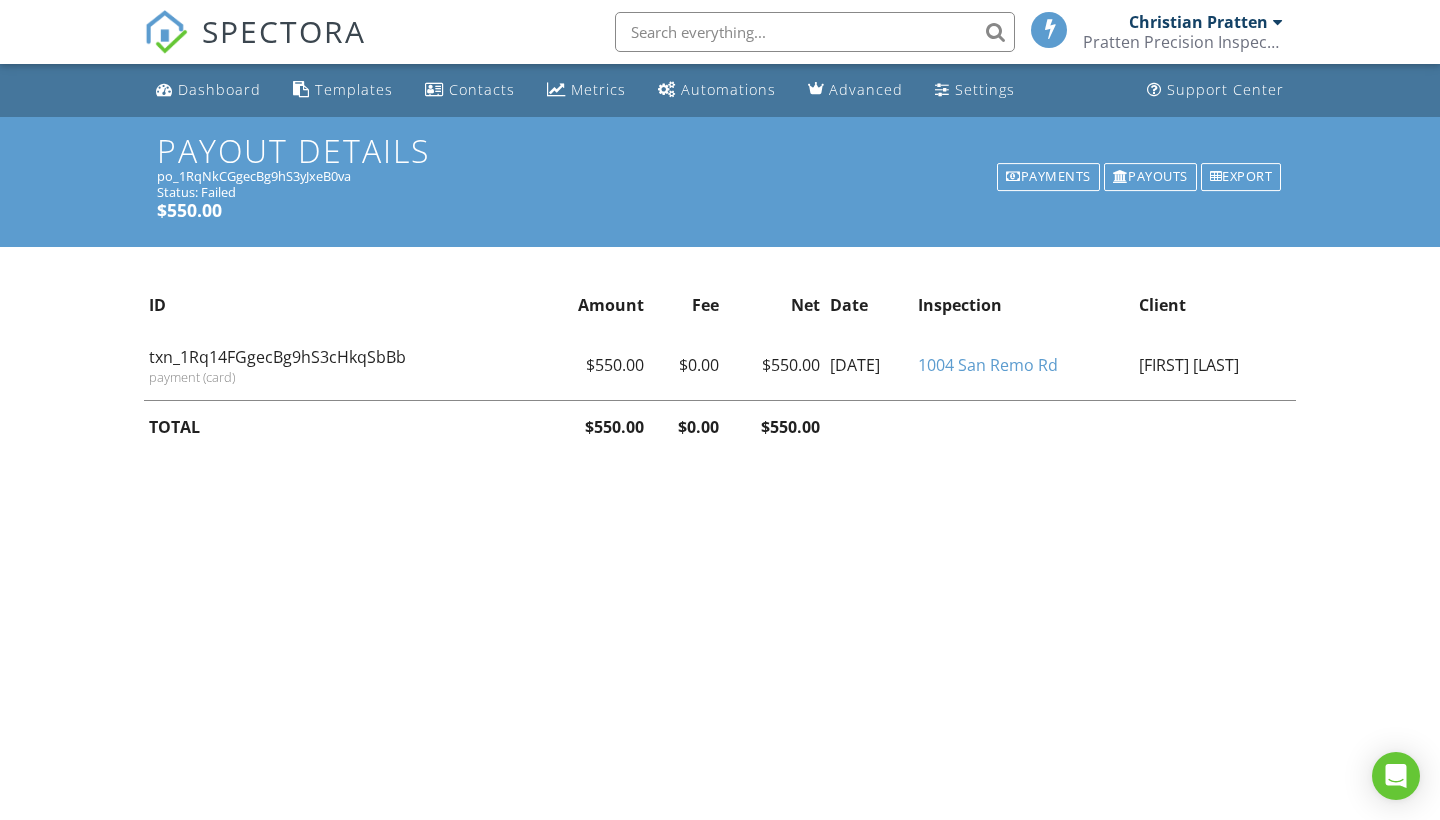 scroll, scrollTop: 0, scrollLeft: 0, axis: both 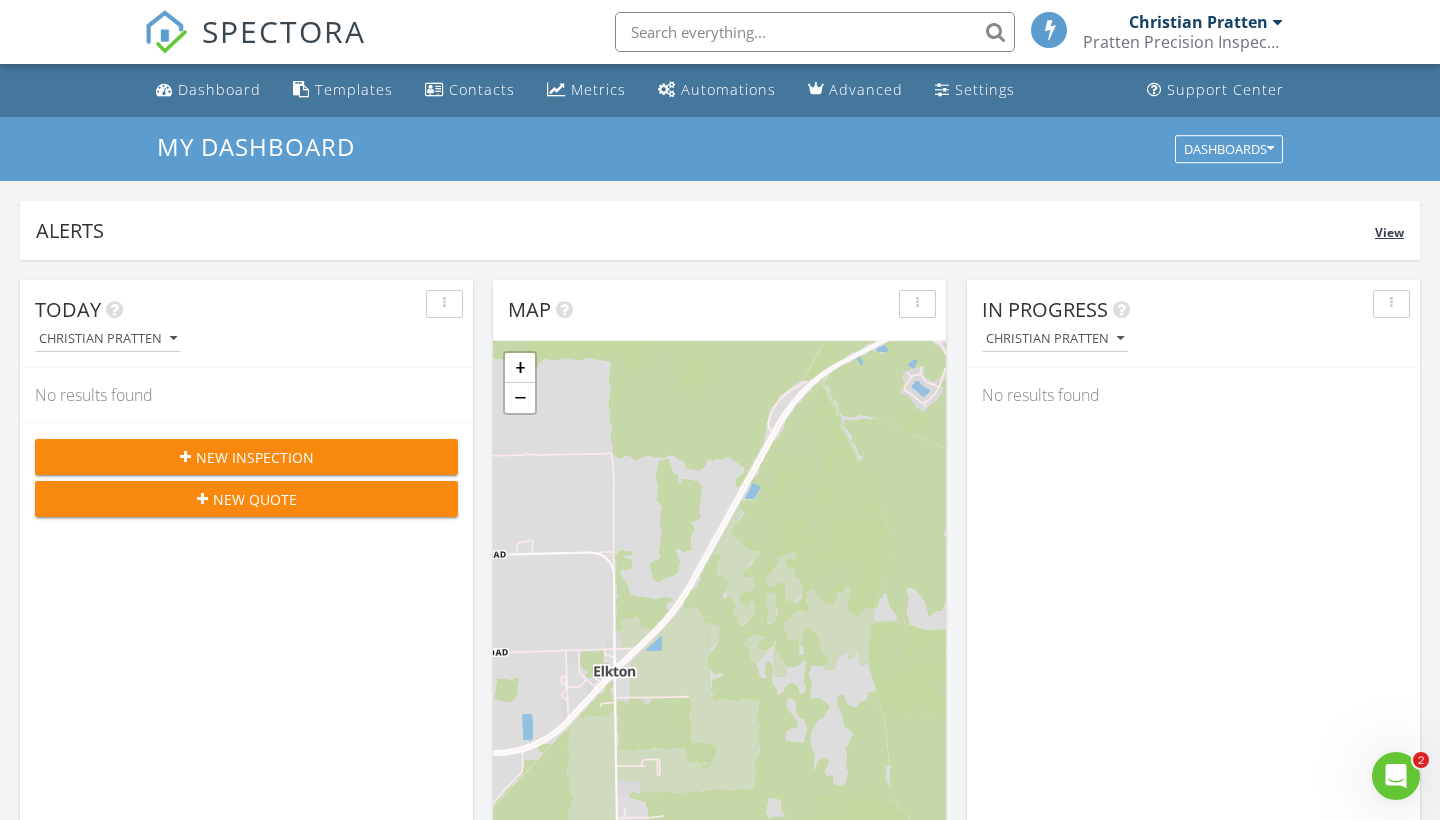 click on "Alerts
View" at bounding box center (720, 230) 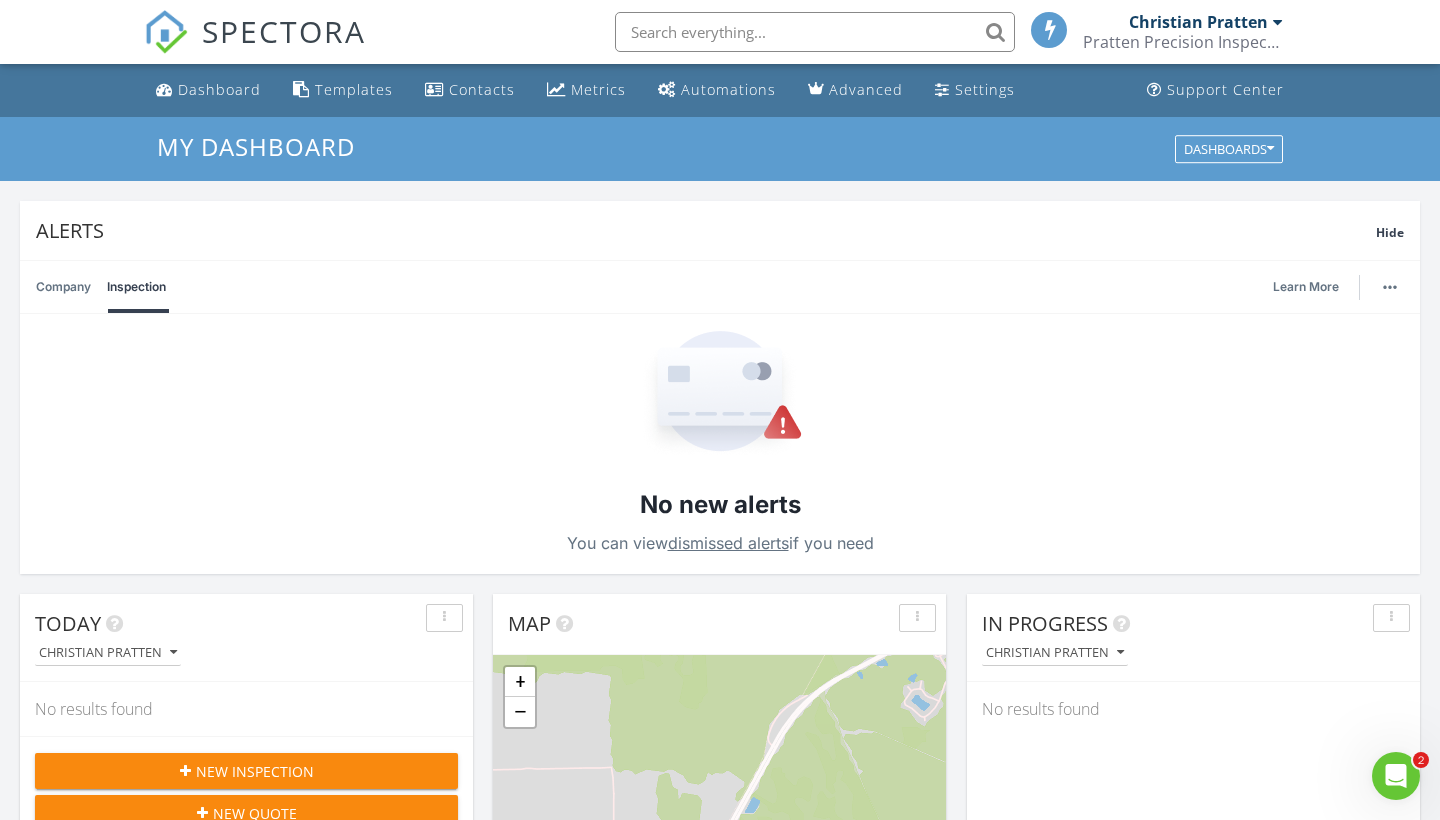 click on "Alerts
Hide
Company
Inspection
Learn More          No new alerts
You can view
dismissed alerts
if you need
No new alerts
You can view
dismissed alerts
if you need
Today
Christian Pratten
No results found       New Inspection     New Quote         Map               + − Leaflet  |  © MapTiler   © OpenStreetMap contributors     In Progress
Christian Pratten
No results found       Calendar                 Jul 27 – Aug 23, 2025 today list day week cal wk 4 wk month Sun Mon Tue Wed Thu Fri Sat 27 28 29
5p - 7:30p
1004 San Remo Rd, St. Augustine 32086
30 31 1 2 3 4 5 6 7 8 9 10 11 12 13 14 15 16 17 18 19 20 21 22 23         Unconfirmed             No results found       Draft Inspections" at bounding box center [720, 1287] 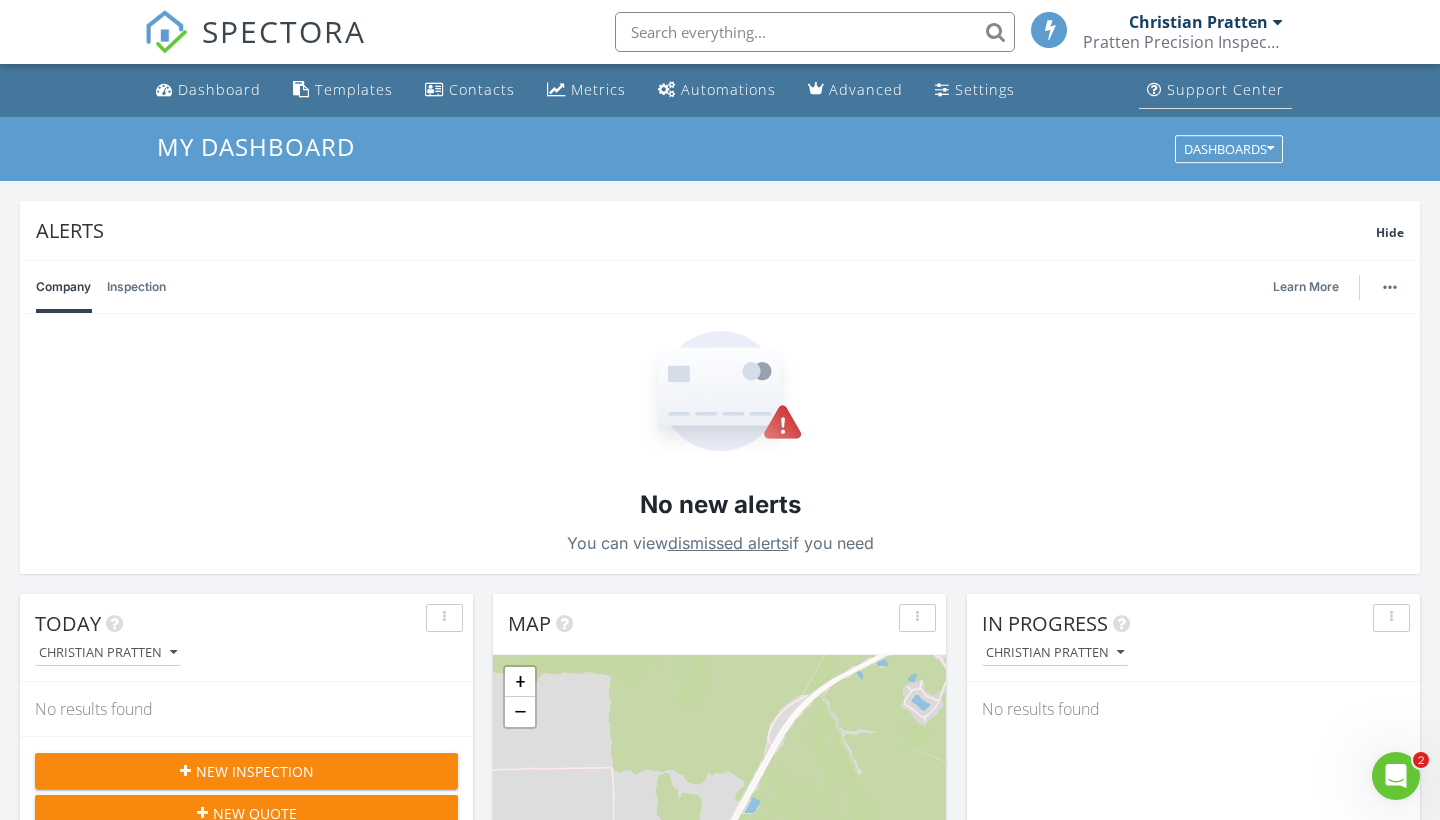 click on "Support Center" at bounding box center (1225, 89) 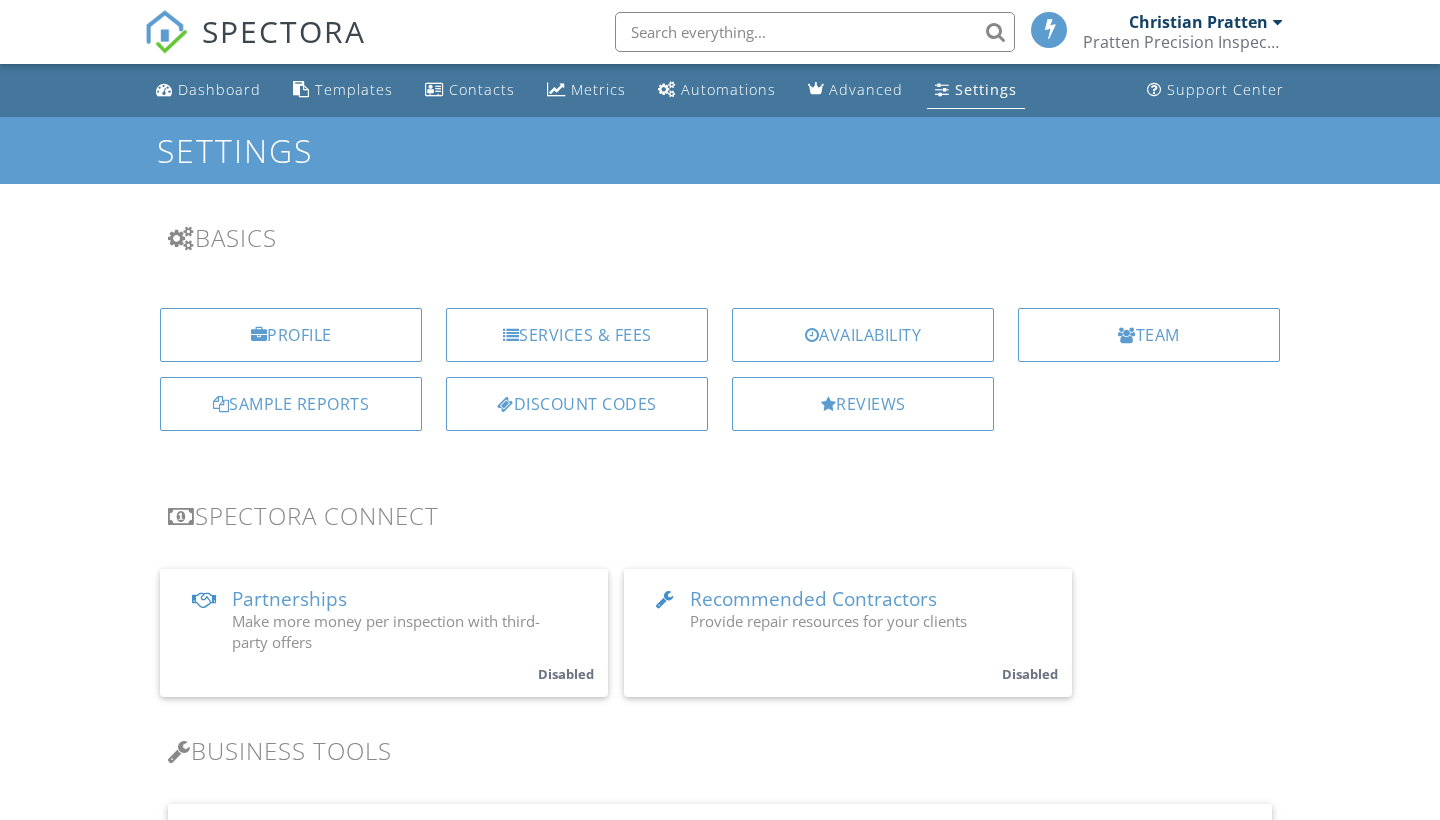 scroll, scrollTop: 0, scrollLeft: 0, axis: both 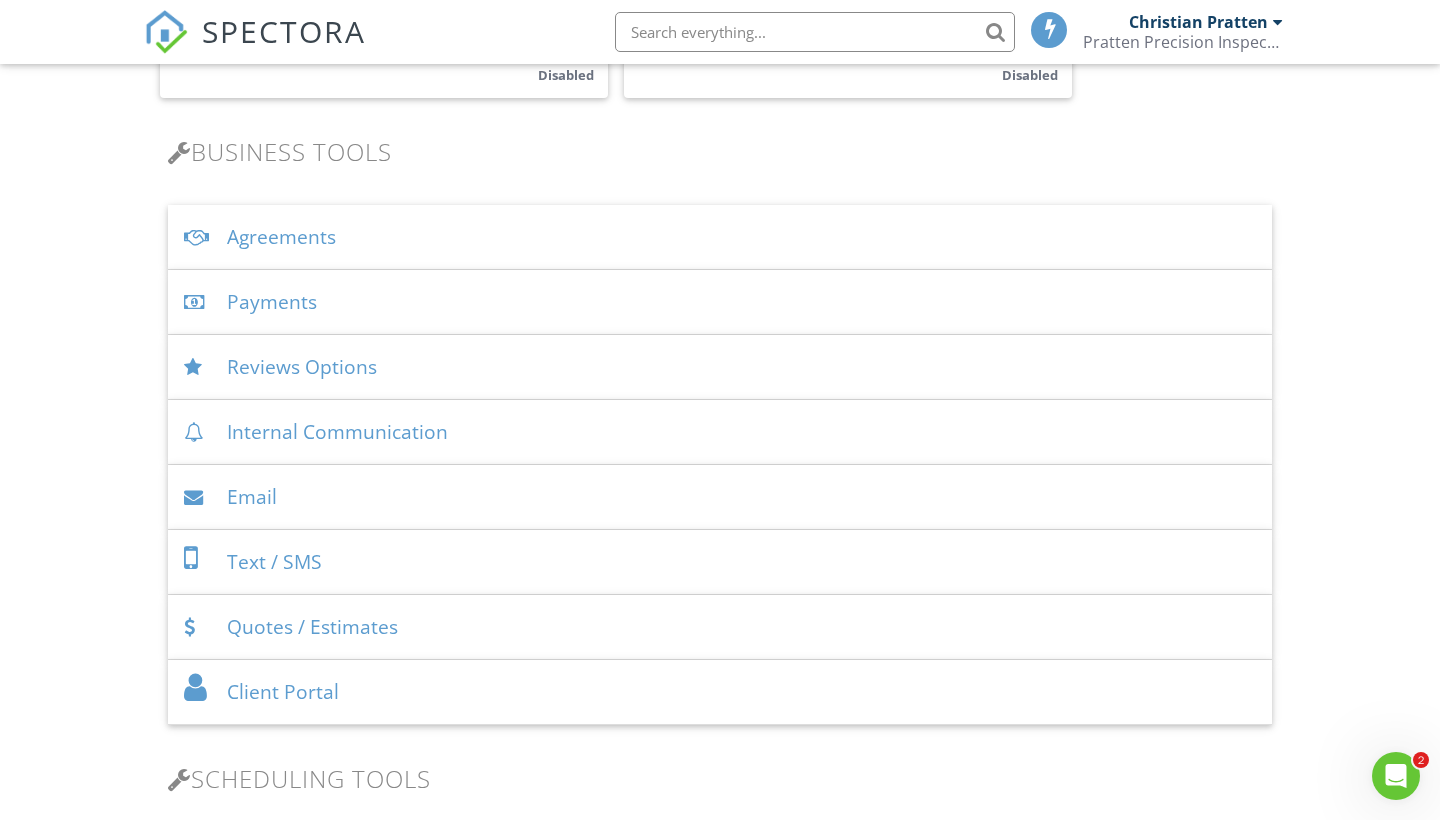click on "Payments" at bounding box center [720, 302] 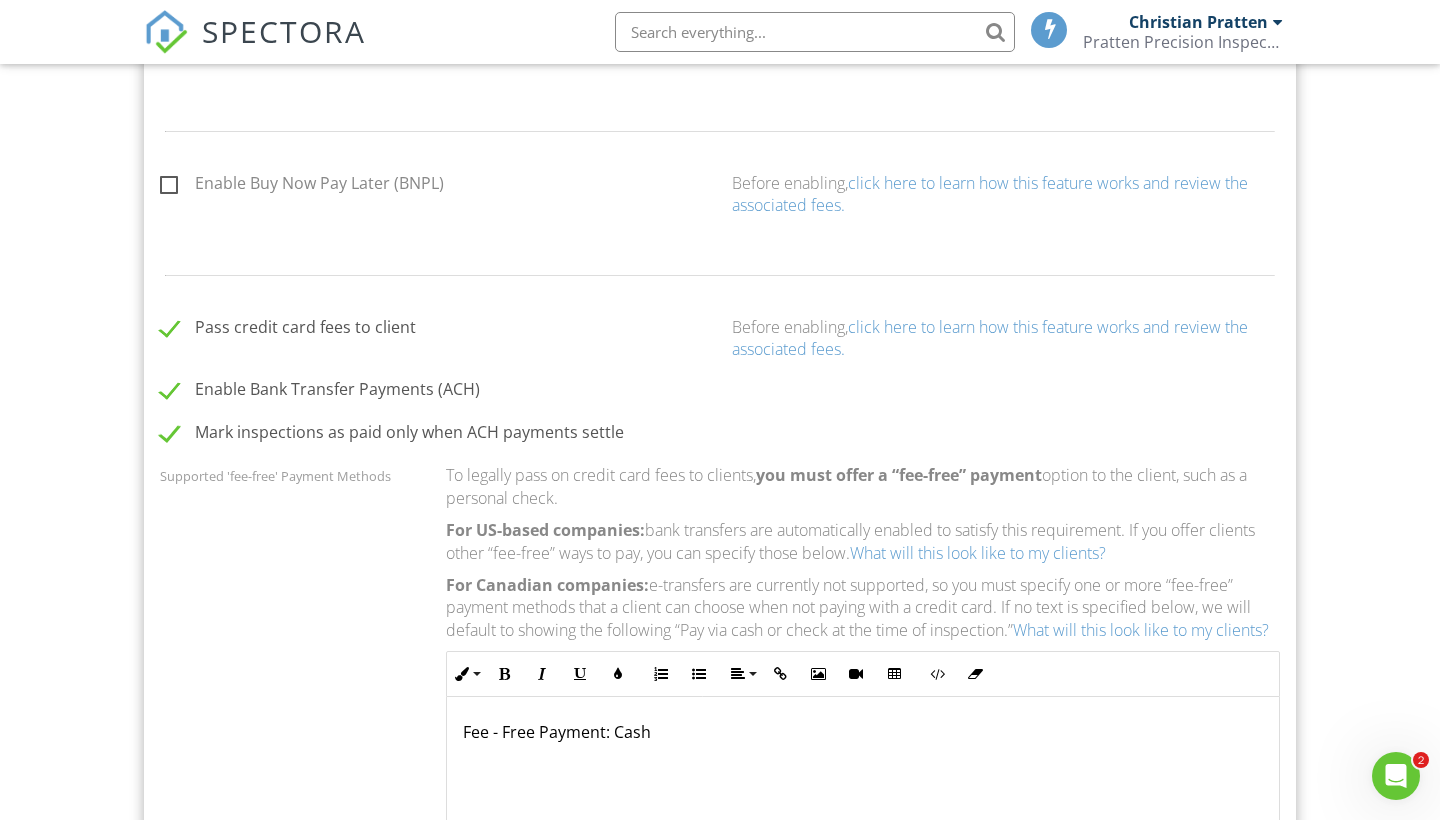 scroll, scrollTop: 1092, scrollLeft: 0, axis: vertical 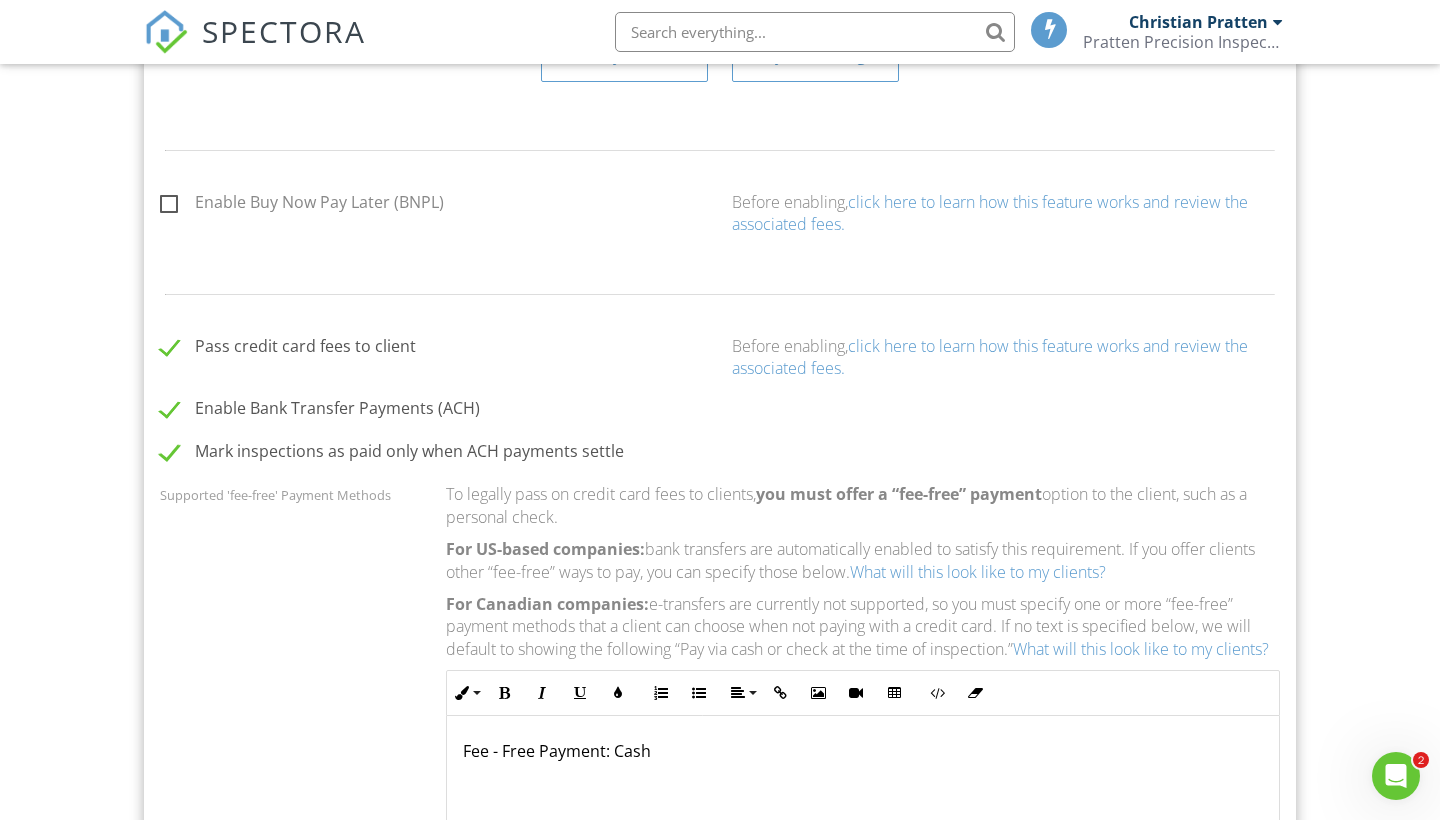 click on "Enable Bank Transfer Payments (ACH)" at bounding box center (320, 411) 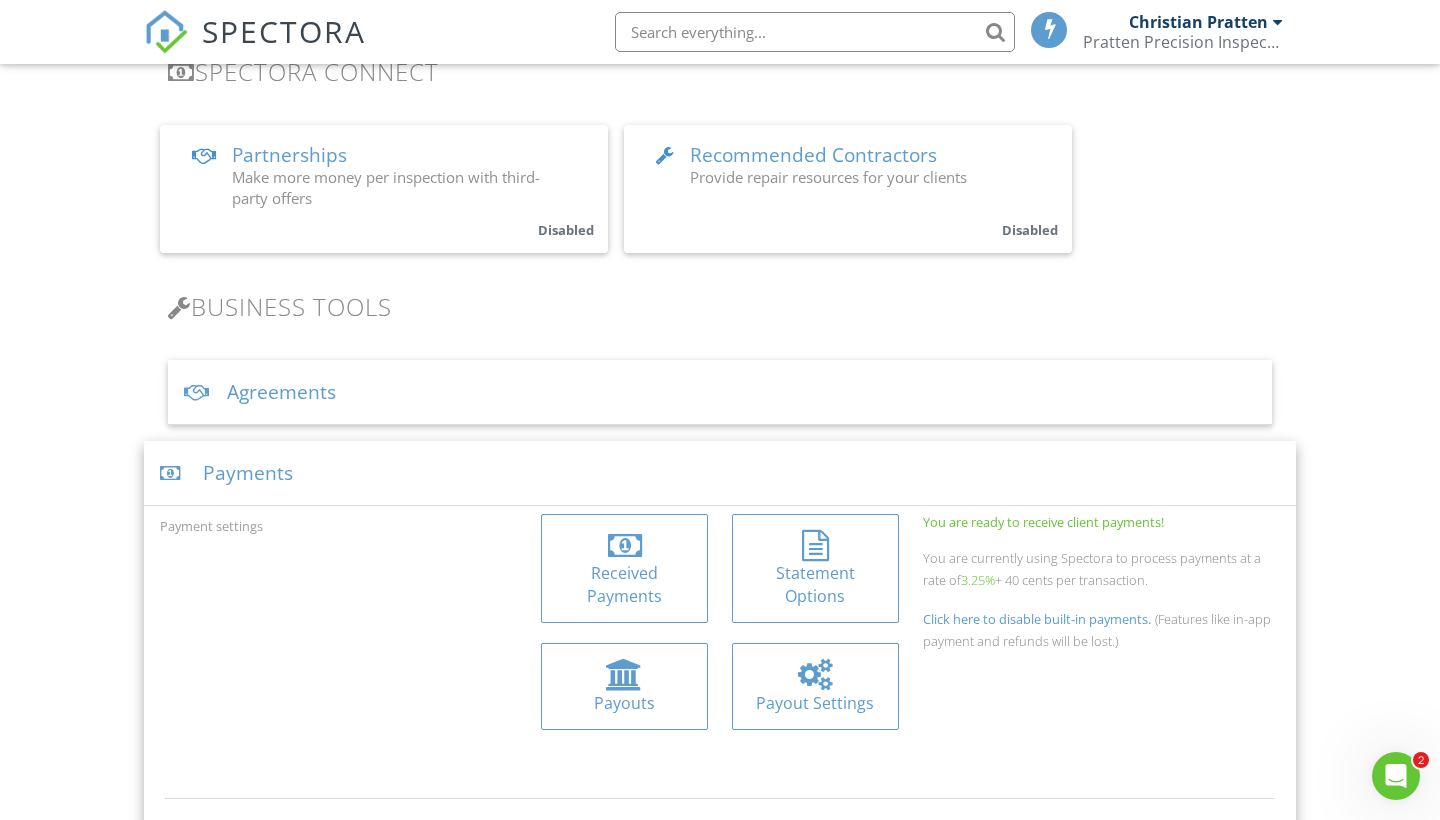 scroll, scrollTop: 608, scrollLeft: 0, axis: vertical 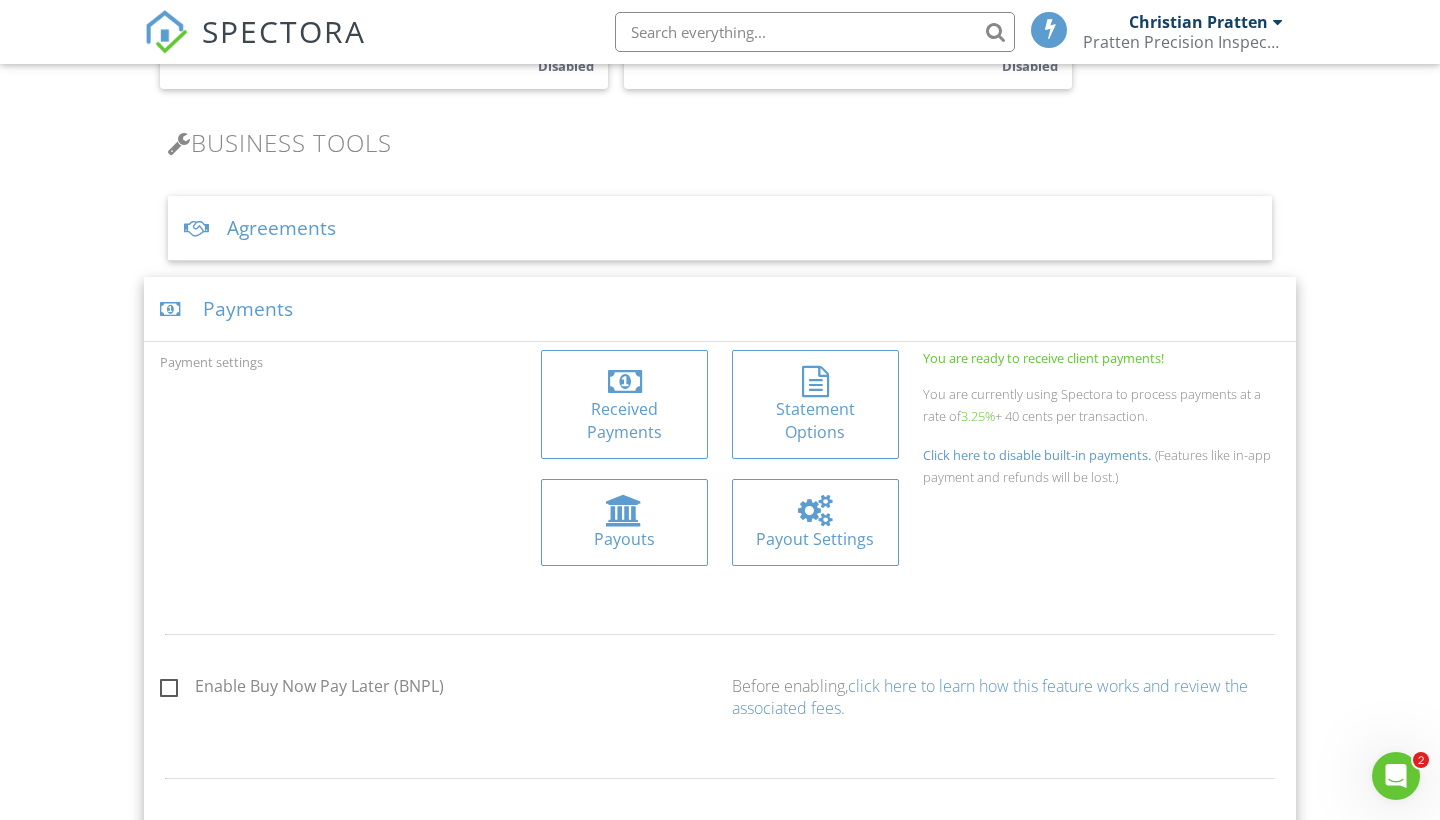 click on "Payout Settings" at bounding box center (815, 539) 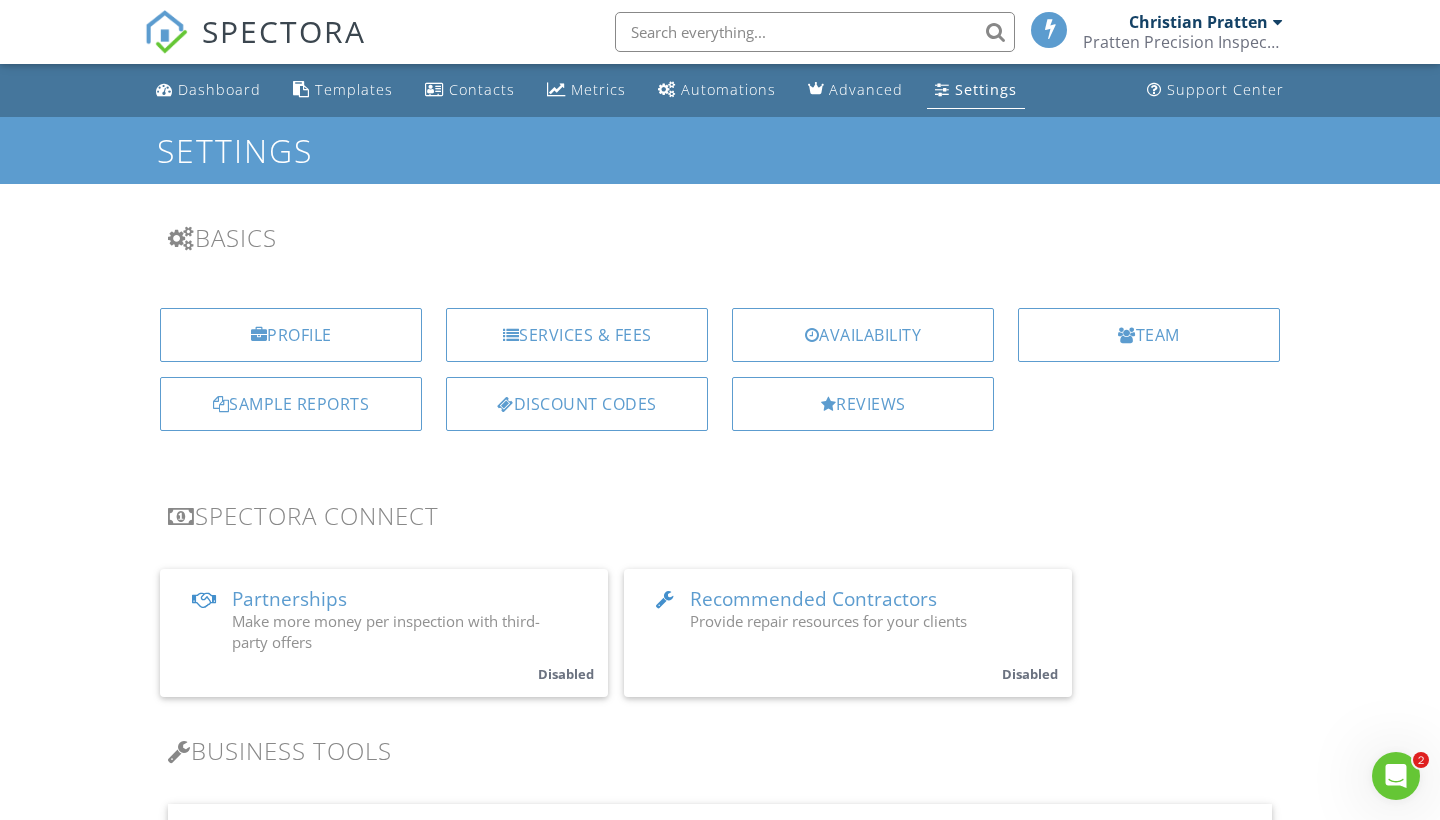 scroll, scrollTop: 0, scrollLeft: 0, axis: both 